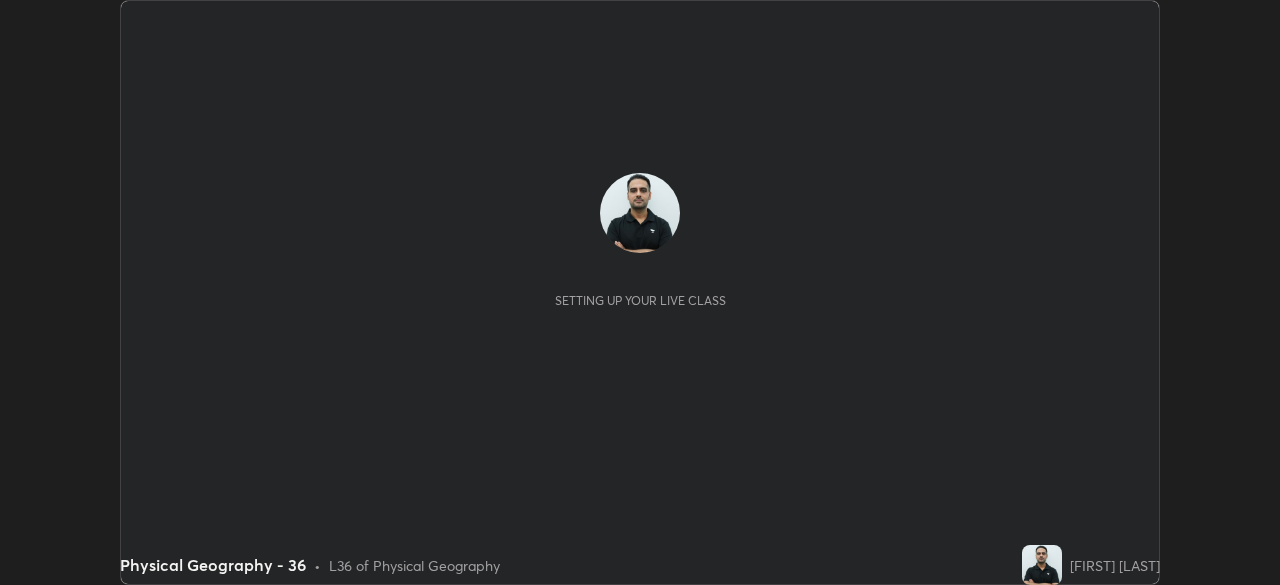 scroll, scrollTop: 0, scrollLeft: 0, axis: both 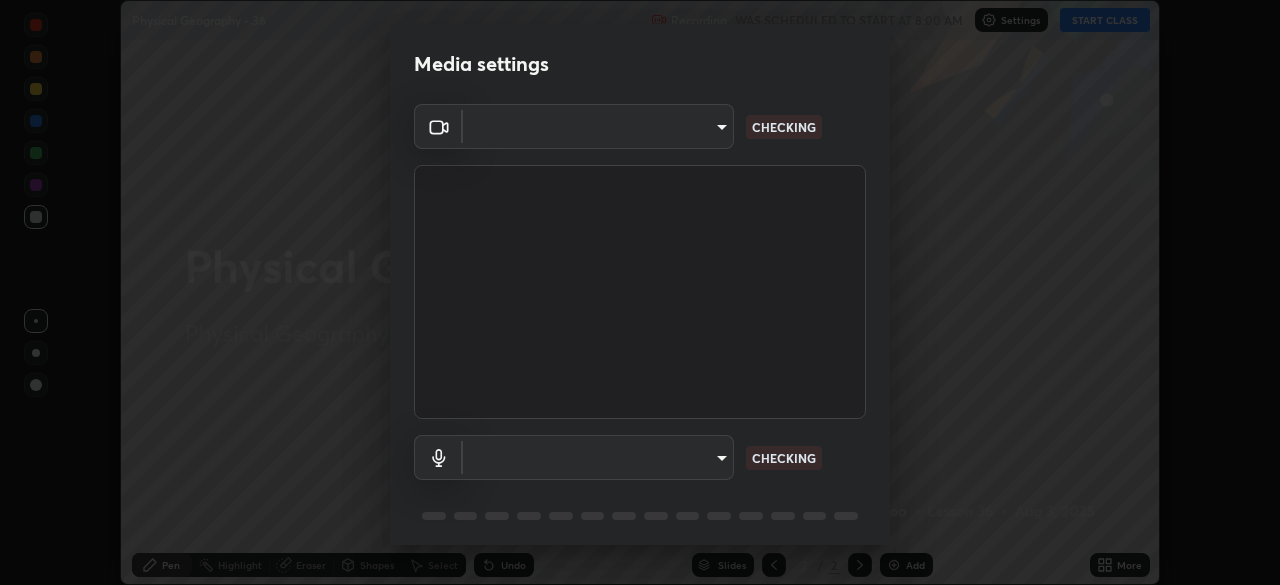 click on "Erase all Physical Geography - 36 Recording WAS SCHEDULED TO START AT  8:00 AM Settings START CLASS Setting up your live class Physical Geography - 36 • L36 of Physical Geography [FIRST] [LAST] Pen Highlight Eraser Shapes Select Undo Slides 2 / 2 Add More Enable hand raising Enable raise hand to speak to learners. Once enabled, chat will be turned off temporarily. Enable x   No doubts shared Encourage your learners to ask a doubt for better clarity Report an issue Reason for reporting Buffering Chat not working Audio - Video sync issue Educator video quality low ​ Attach an image Report Media settings ​ CHECKING ​ CHECKING 1 / 5 Next" at bounding box center (640, 292) 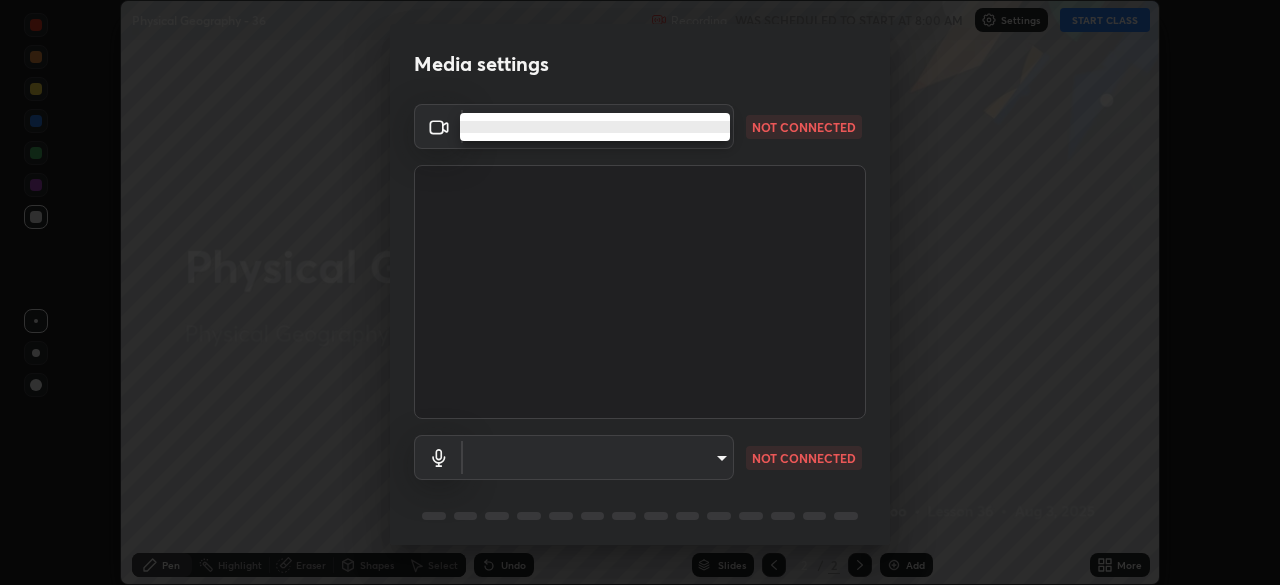 click at bounding box center (640, 292) 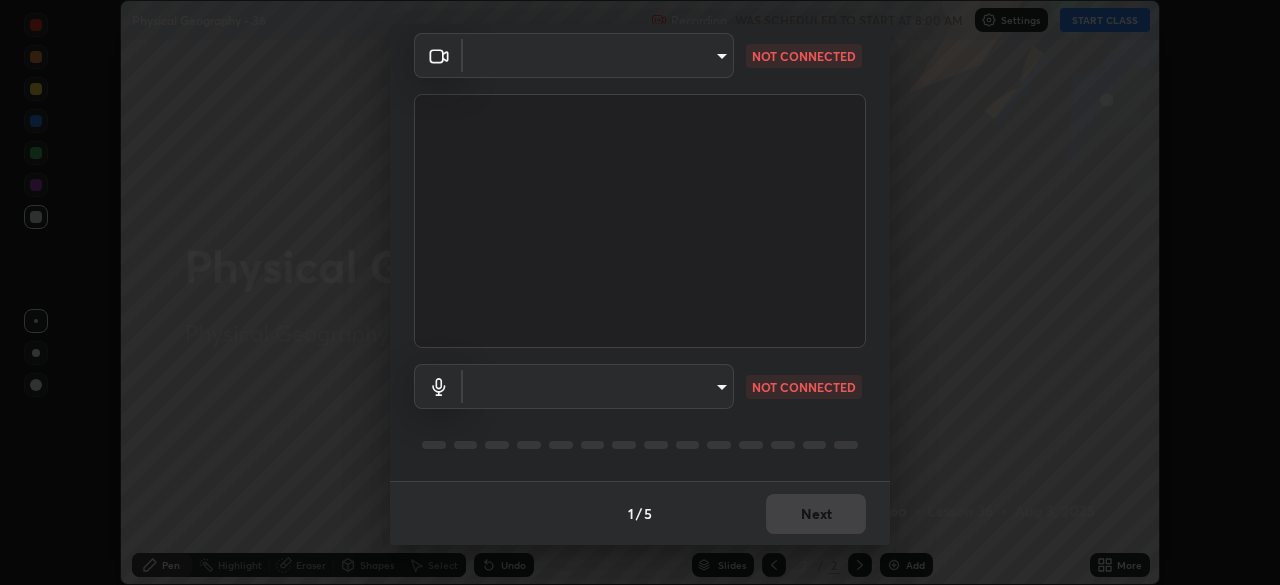 scroll, scrollTop: 0, scrollLeft: 0, axis: both 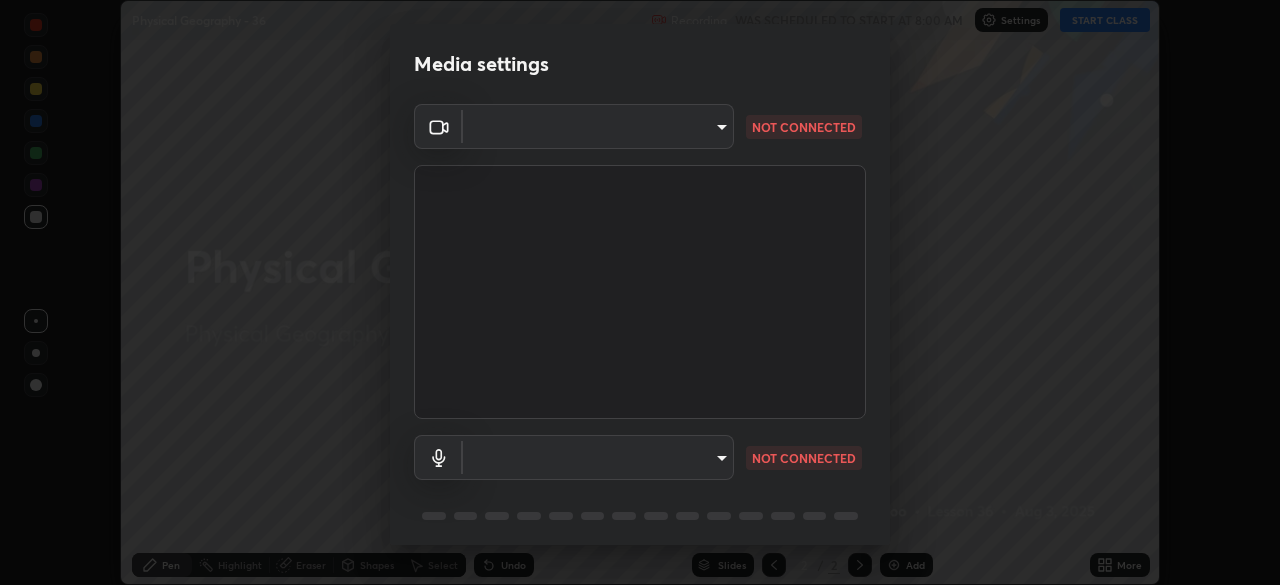 click on "Erase all Physical Geography - 36 Recording WAS SCHEDULED TO START AT  8:00 AM Settings START CLASS Setting up your live class Physical Geography - 36 • L36 of Physical Geography [FIRST] [LAST] Pen Highlight Eraser Shapes Select Undo Slides 2 / 2 Add More Enable hand raising Enable raise hand to speak to learners. Once enabled, chat will be turned off temporarily. Enable x   No doubts shared Encourage your learners to ask a doubt for better clarity Report an issue Reason for reporting Buffering Chat not working Audio - Video sync issue Educator video quality low ​ Attach an image Report Media settings ​ NOT CONNECTED ​ NOT CONNECTED 1 / 5 Next" at bounding box center (640, 292) 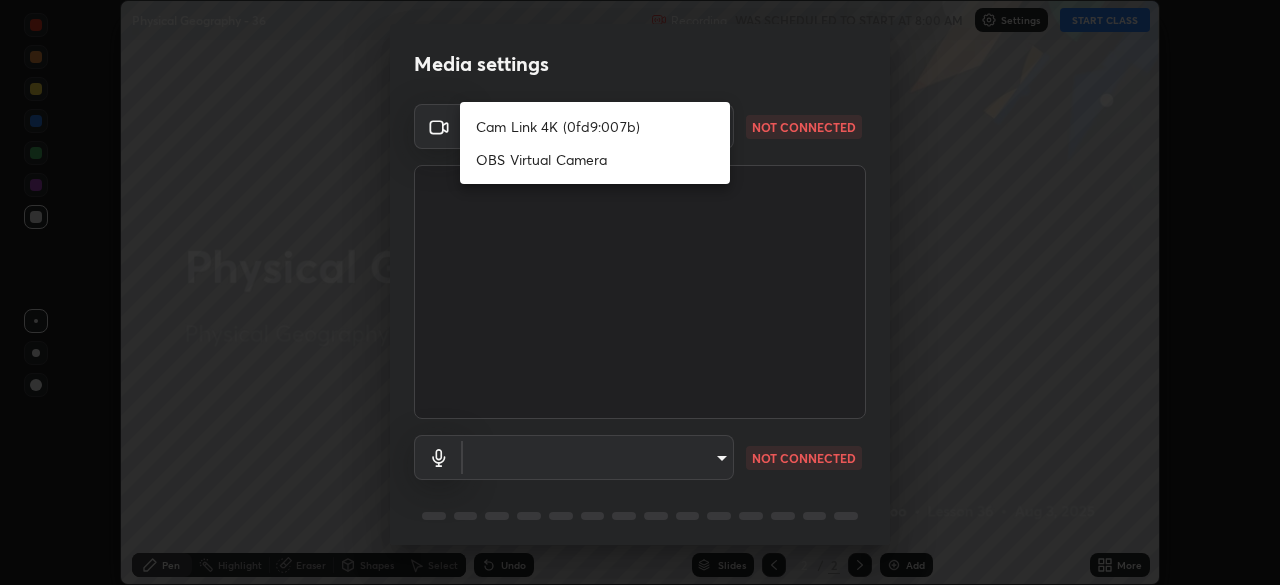 click on "Cam Link 4K (0fd9:007b)" at bounding box center [595, 126] 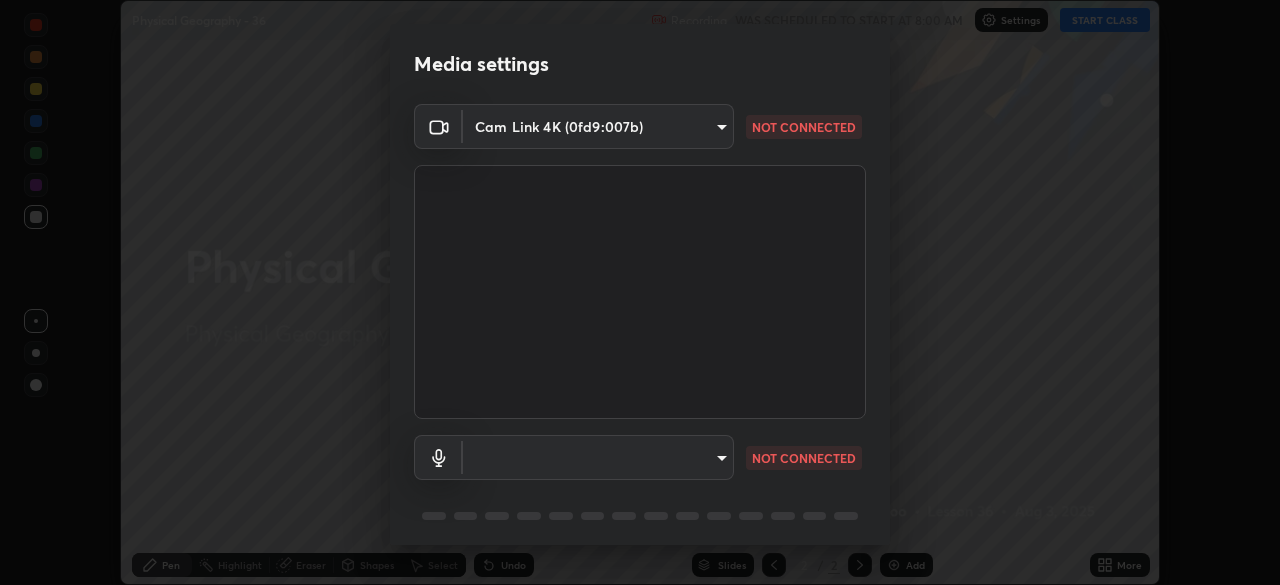 type on "8b362dfe2939e72442b784aa1b3ed1e0e51cff30ed3bd765fdd13d421a9880a9" 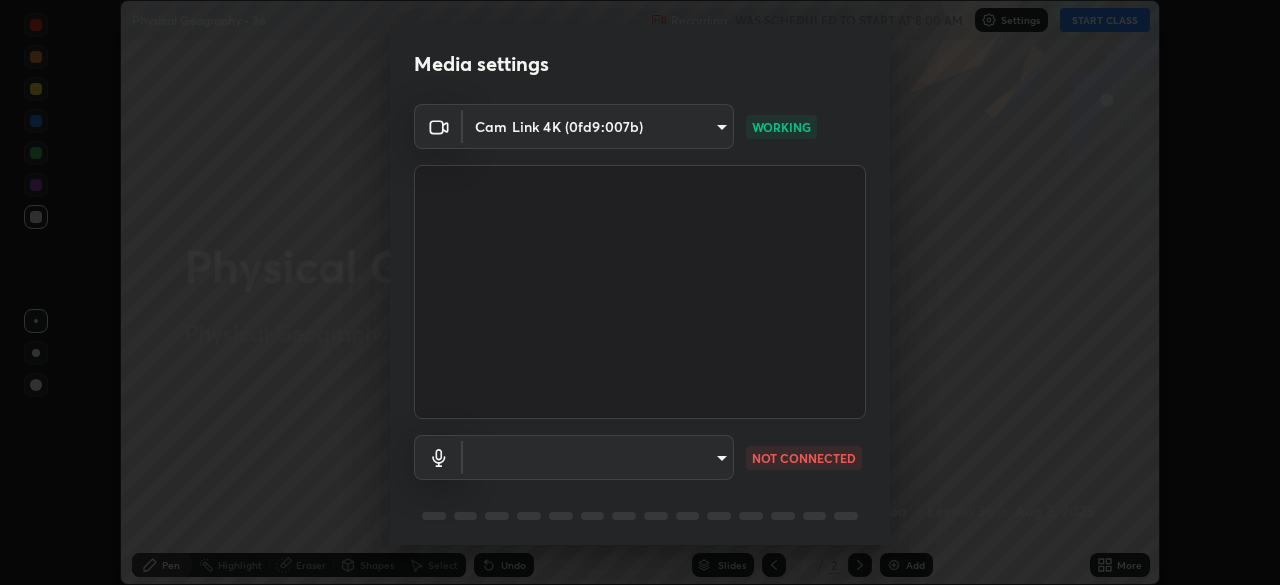 click on "Erase all Physical Geography - 36 Recording WAS SCHEDULED TO START AT  8:00 AM Settings START CLASS Setting up your live class Physical Geography - 36 • L36 of Physical Geography [FIRST] [LAST] Pen Highlight Eraser Shapes Select Undo Slides 2 / 2 Add More Enable hand raising Enable raise hand to speak to learners. Once enabled, chat will be turned off temporarily. Enable x   No doubts shared Encourage your learners to ask a doubt for better clarity Report an issue Reason for reporting Buffering Chat not working Audio - Video sync issue Educator video quality low ​ Attach an image Report Media settings Cam Link 4K (0fd9:007b) 8b362dfe2939e72442b784aa1b3ed1e0e51cff30ed3bd765fdd13d421a9880a9 WORKING ​ NOT CONNECTED 1 / 5 Next" at bounding box center (640, 292) 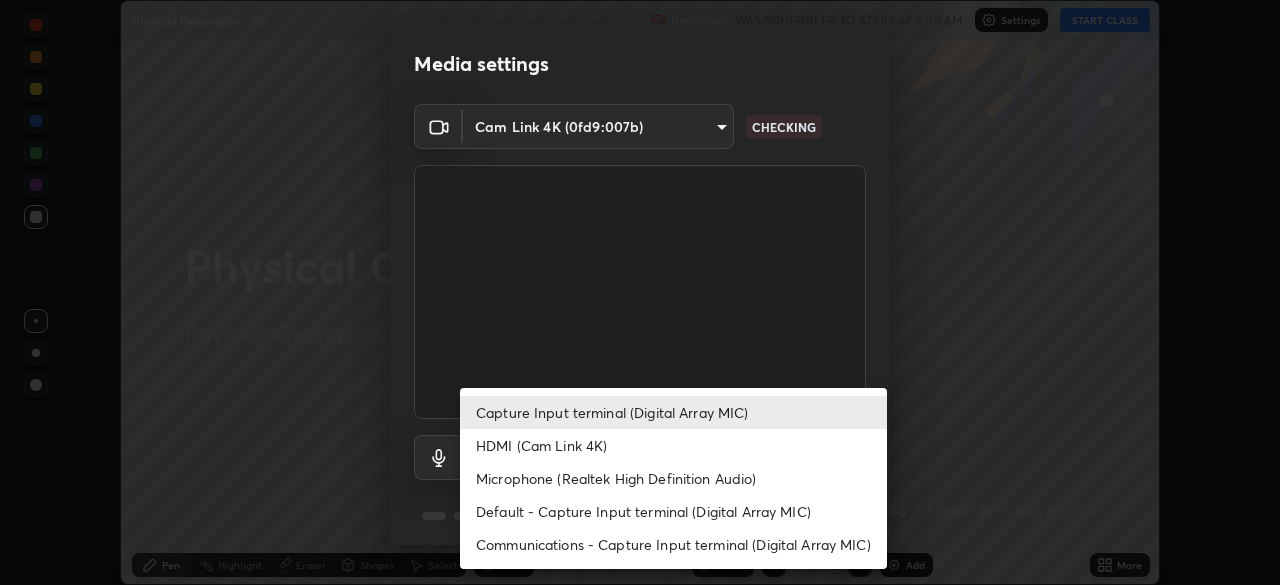click on "HDMI (Cam Link 4K)" at bounding box center (673, 445) 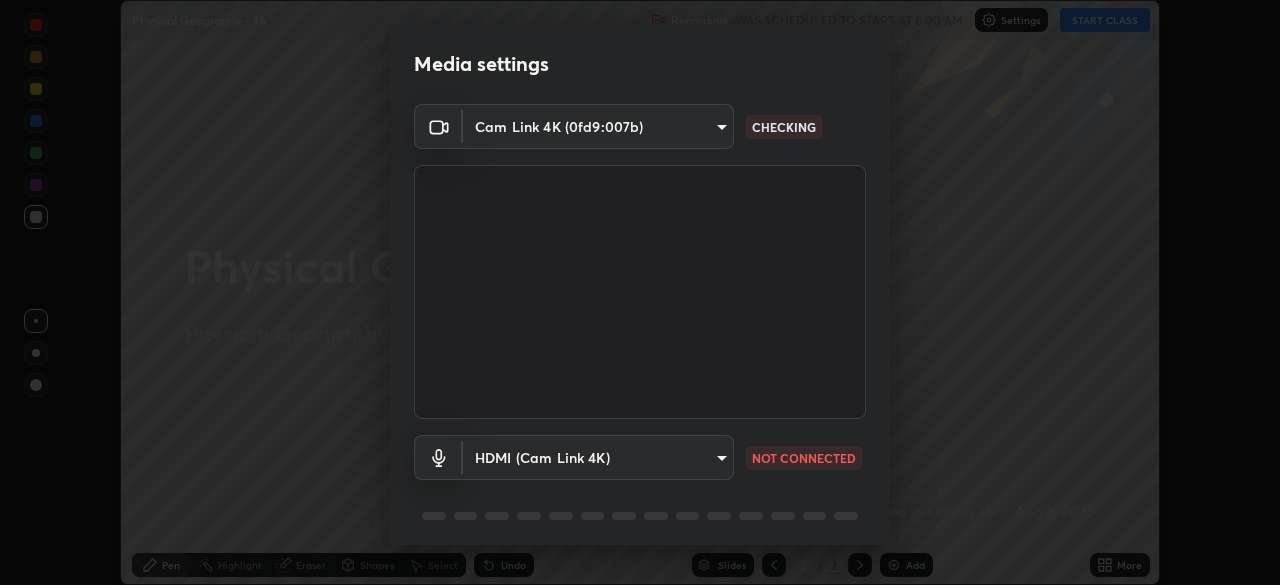 type on "e5583cbb20ab4d2896cf64da7c6b459f6319404ab94babc57a19dc6d5a62113b" 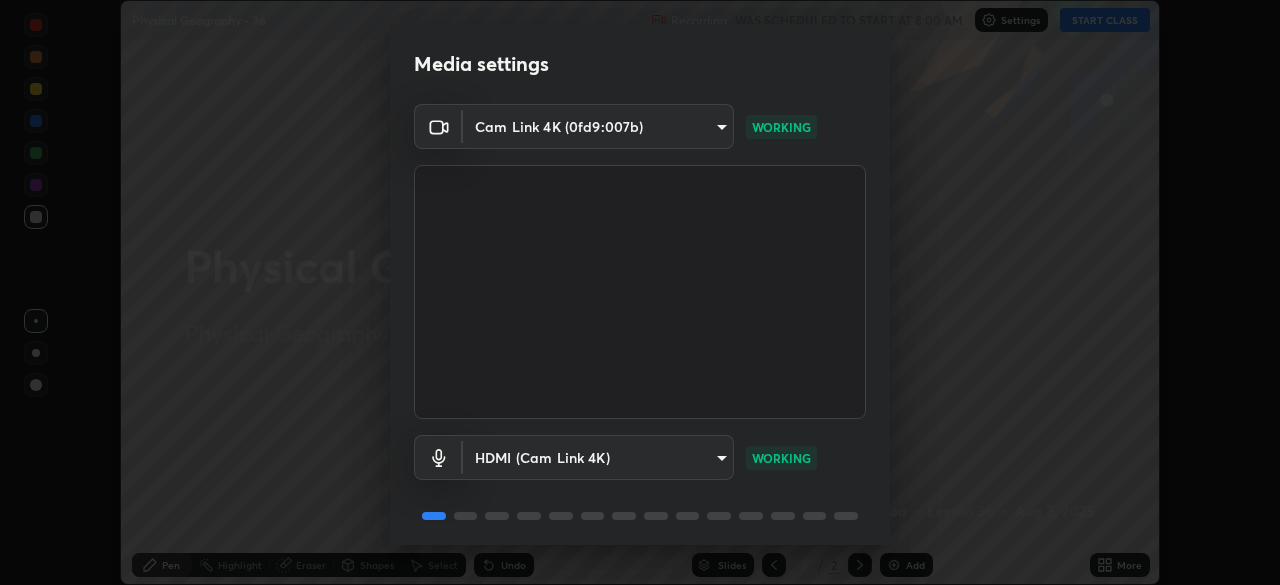 scroll, scrollTop: 71, scrollLeft: 0, axis: vertical 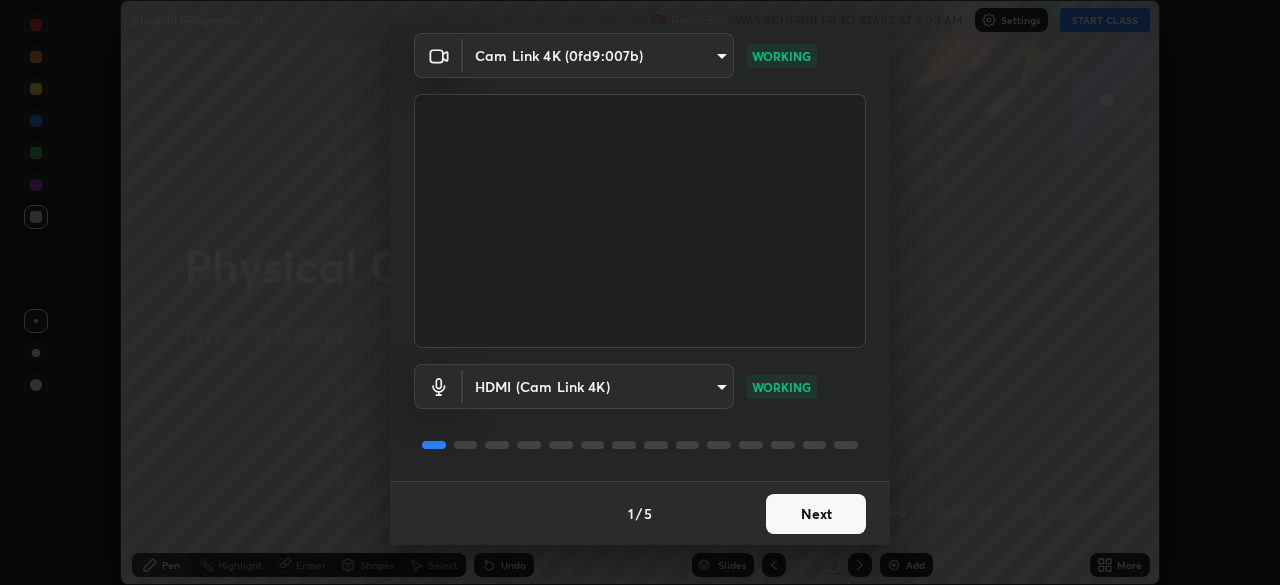 click on "Next" at bounding box center [816, 514] 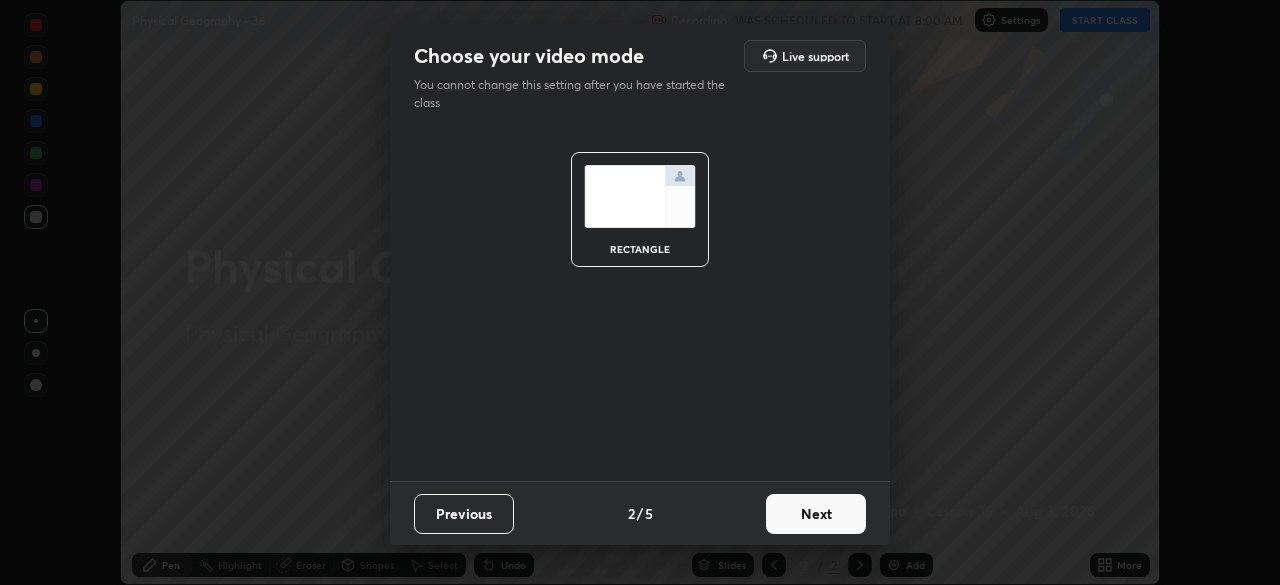 scroll, scrollTop: 0, scrollLeft: 0, axis: both 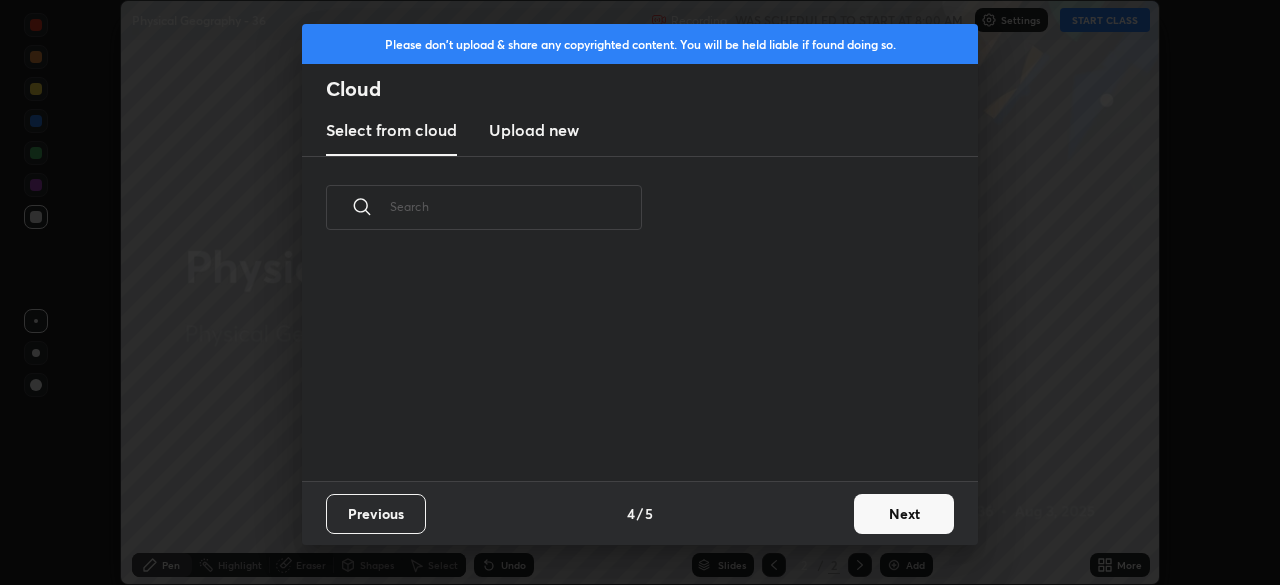 click on "Previous 4 / 5 Next" at bounding box center (640, 513) 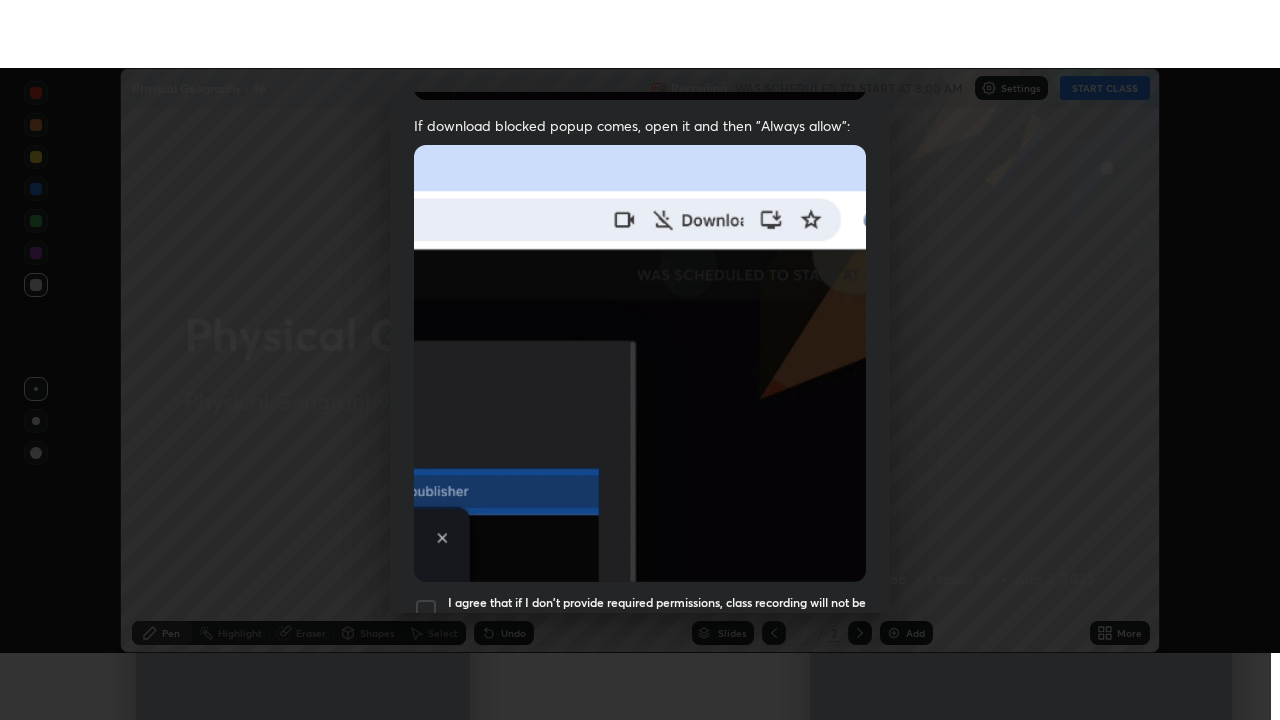 scroll, scrollTop: 479, scrollLeft: 0, axis: vertical 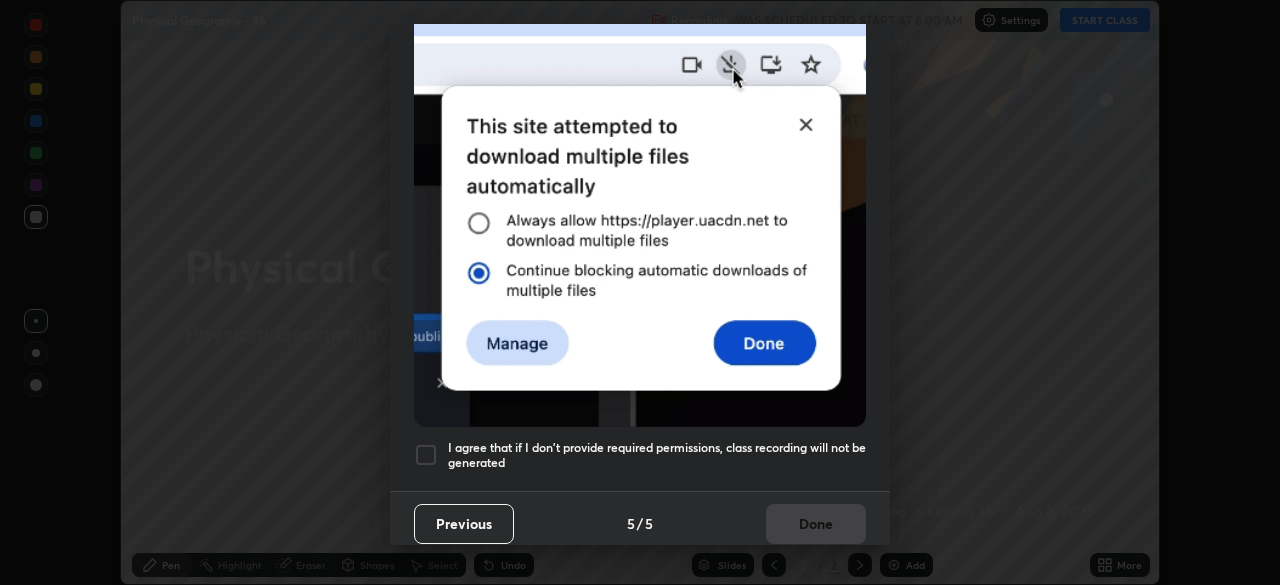 click at bounding box center (426, 455) 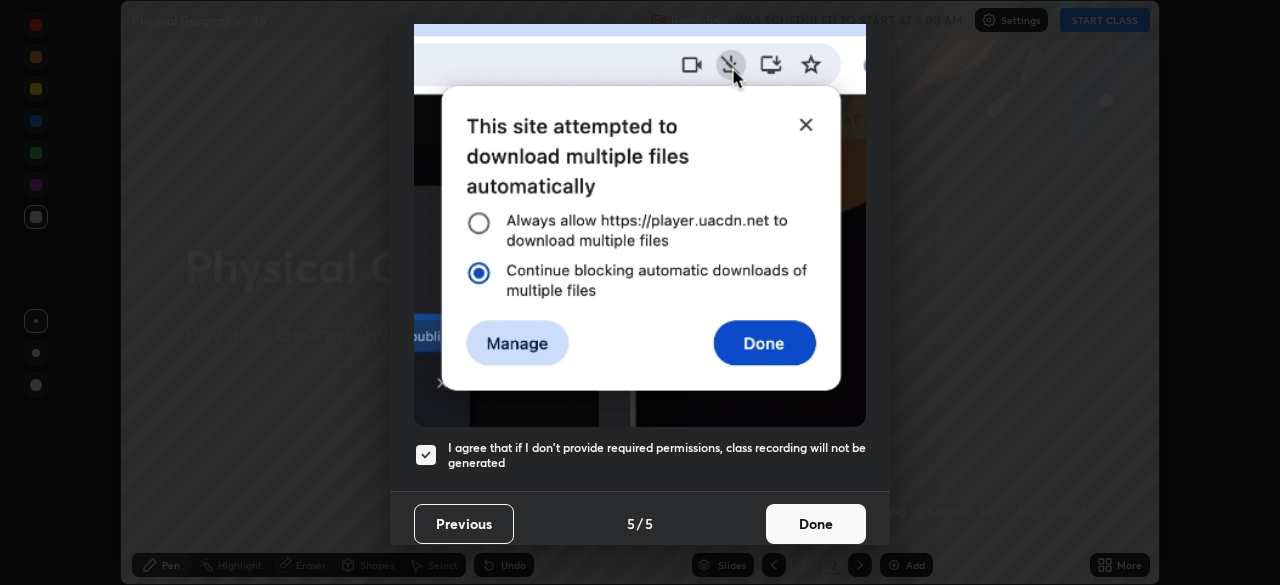 click on "Done" at bounding box center [816, 524] 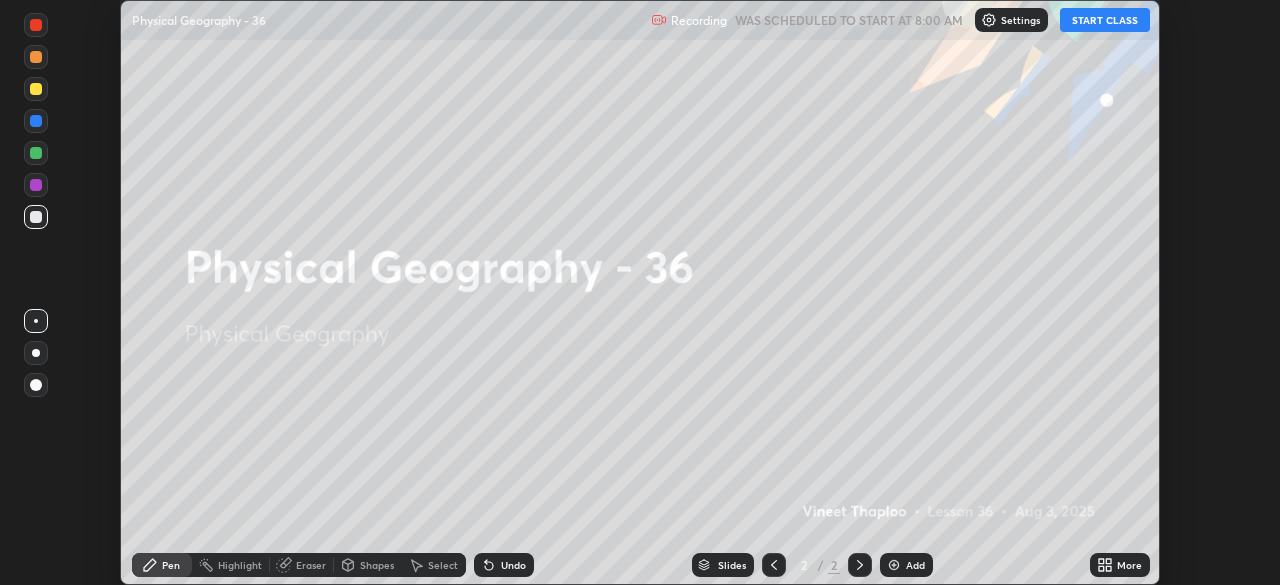 click 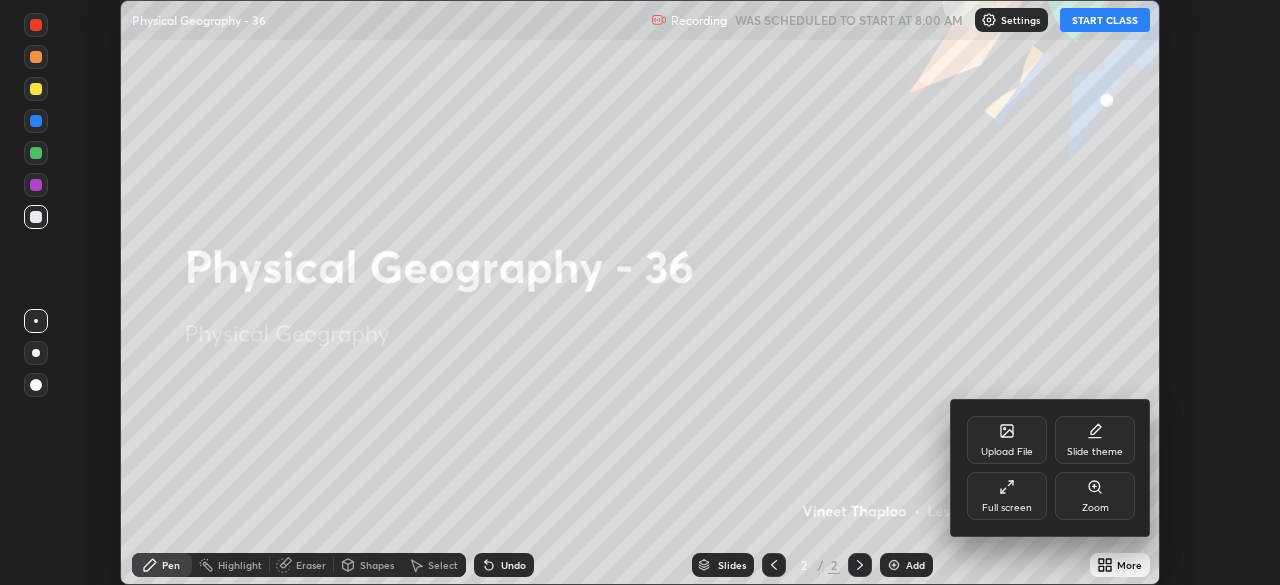 click on "Full screen" at bounding box center (1007, 496) 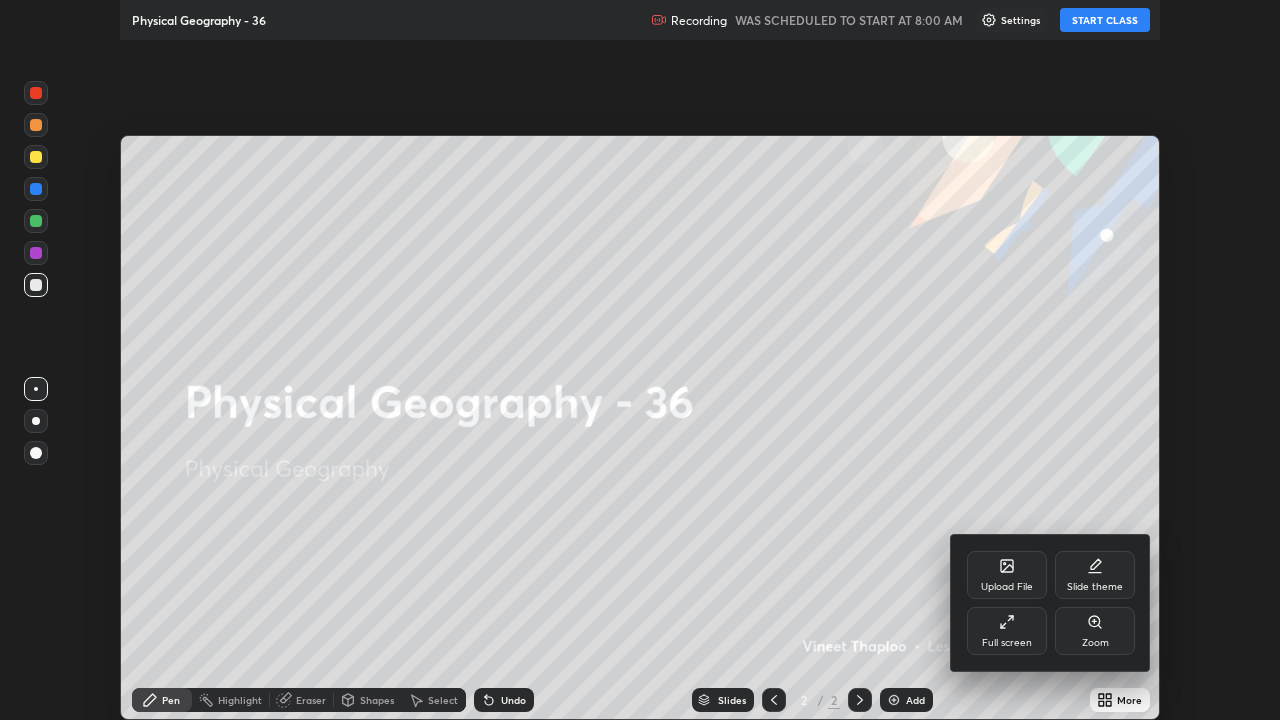 scroll, scrollTop: 99280, scrollLeft: 98720, axis: both 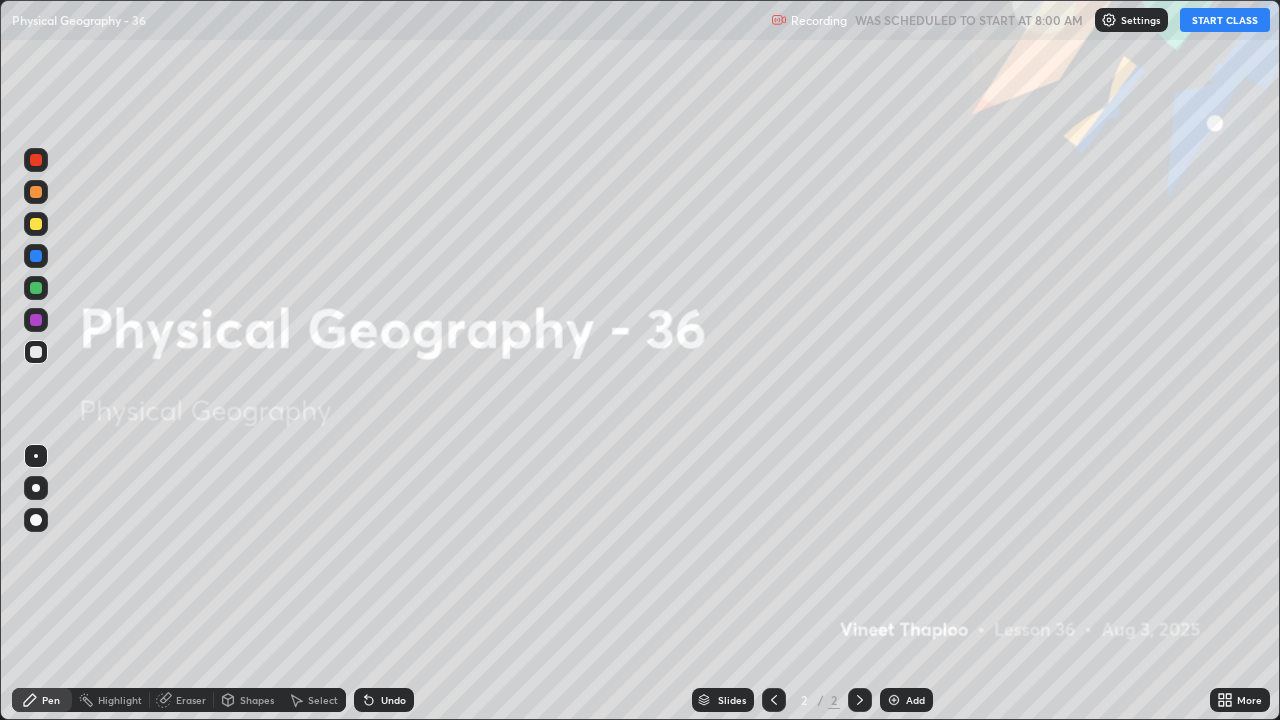 click on "Add" at bounding box center [915, 700] 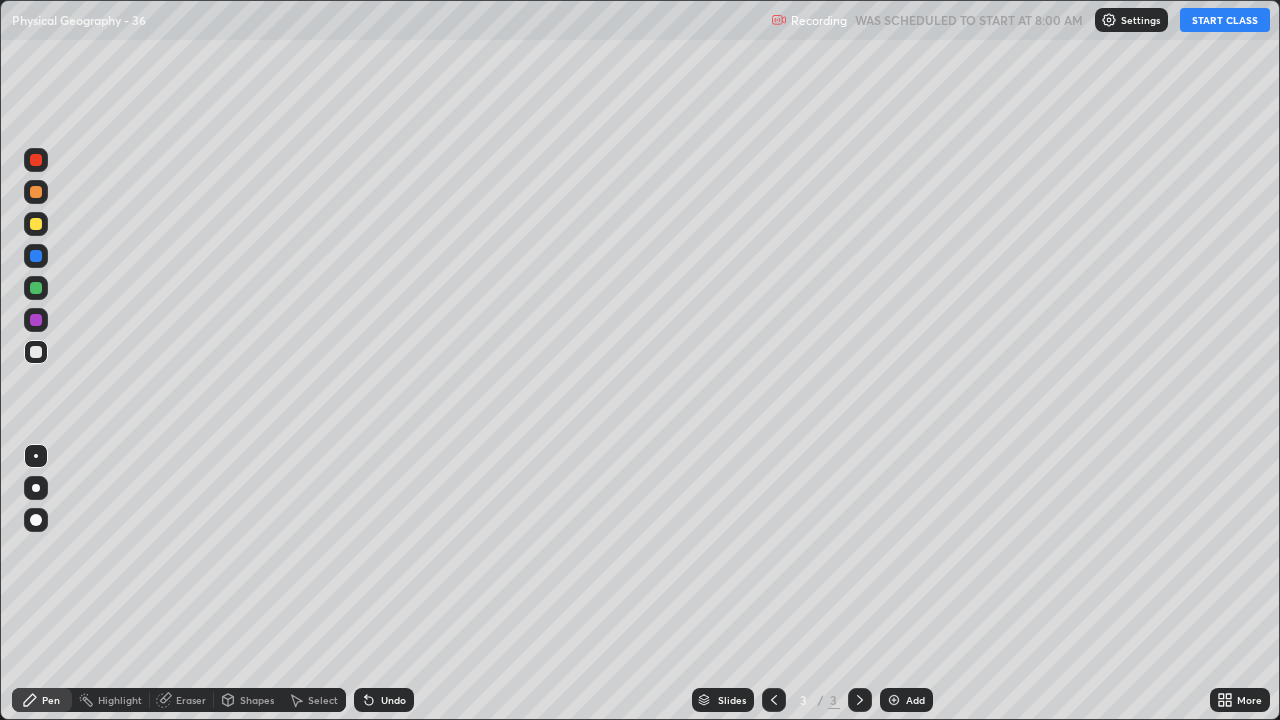 click on "START CLASS" at bounding box center [1225, 20] 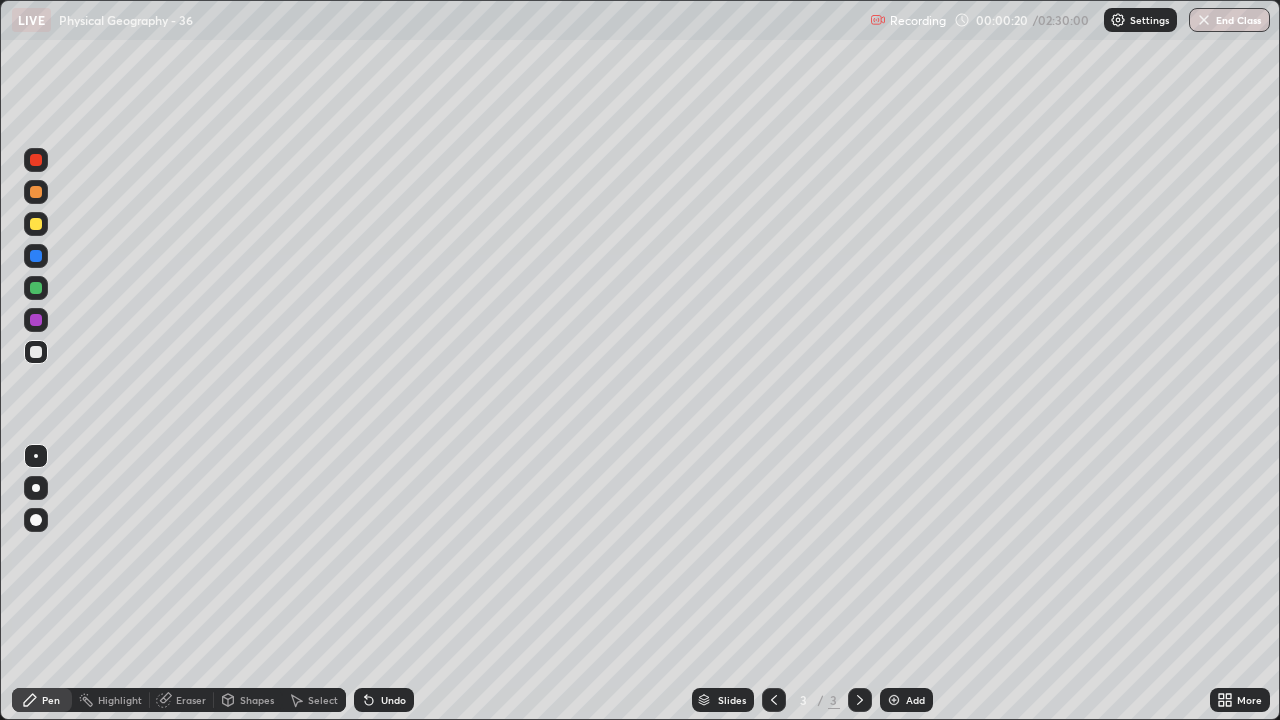 click at bounding box center [36, 224] 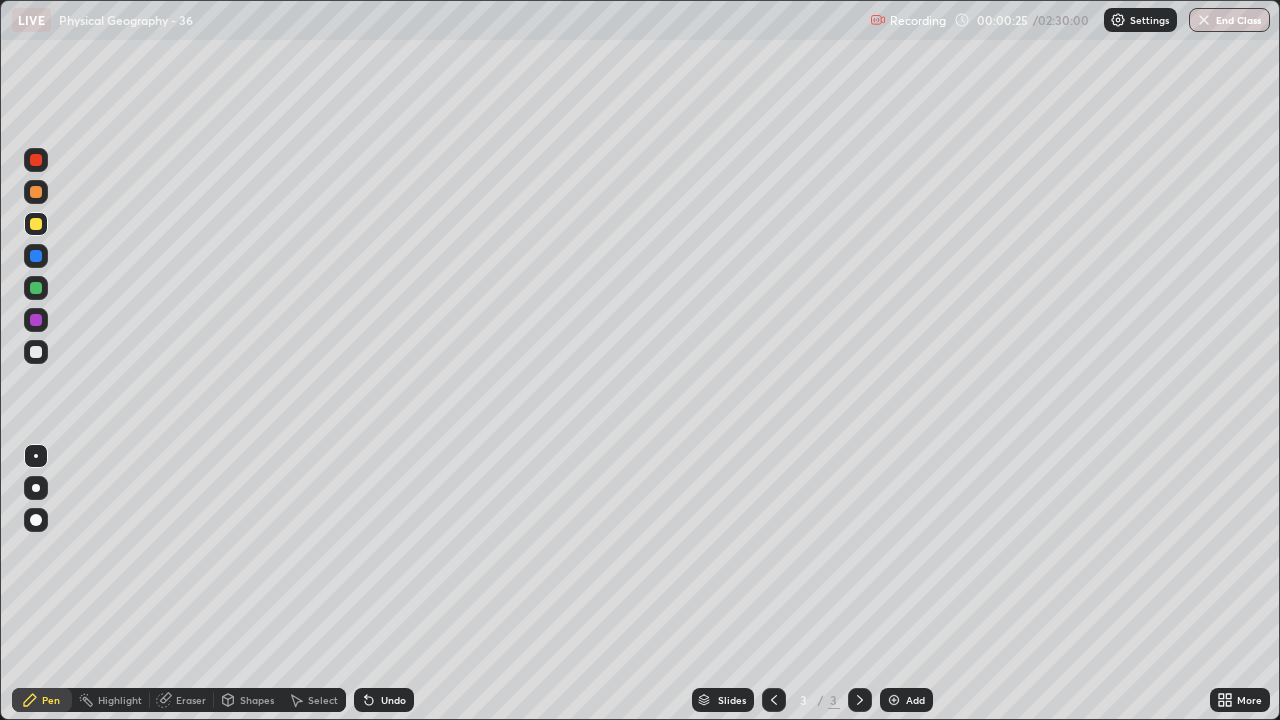 click at bounding box center (36, 488) 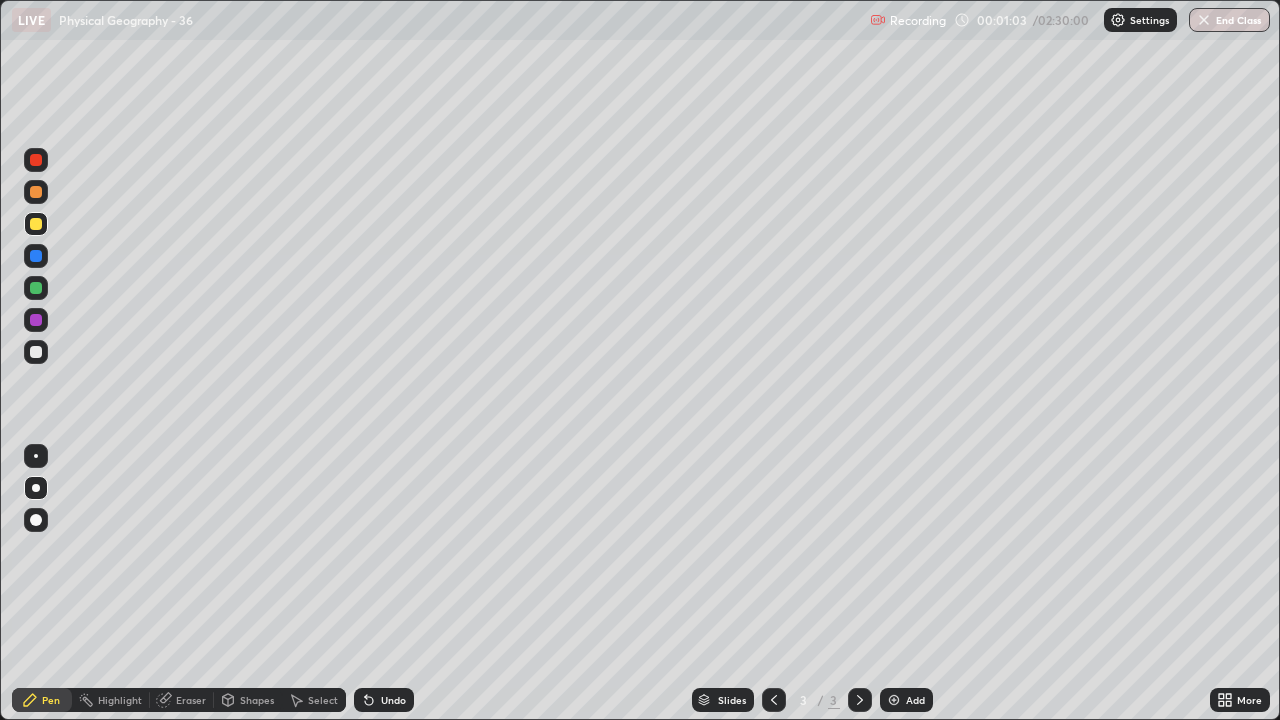 click at bounding box center [36, 224] 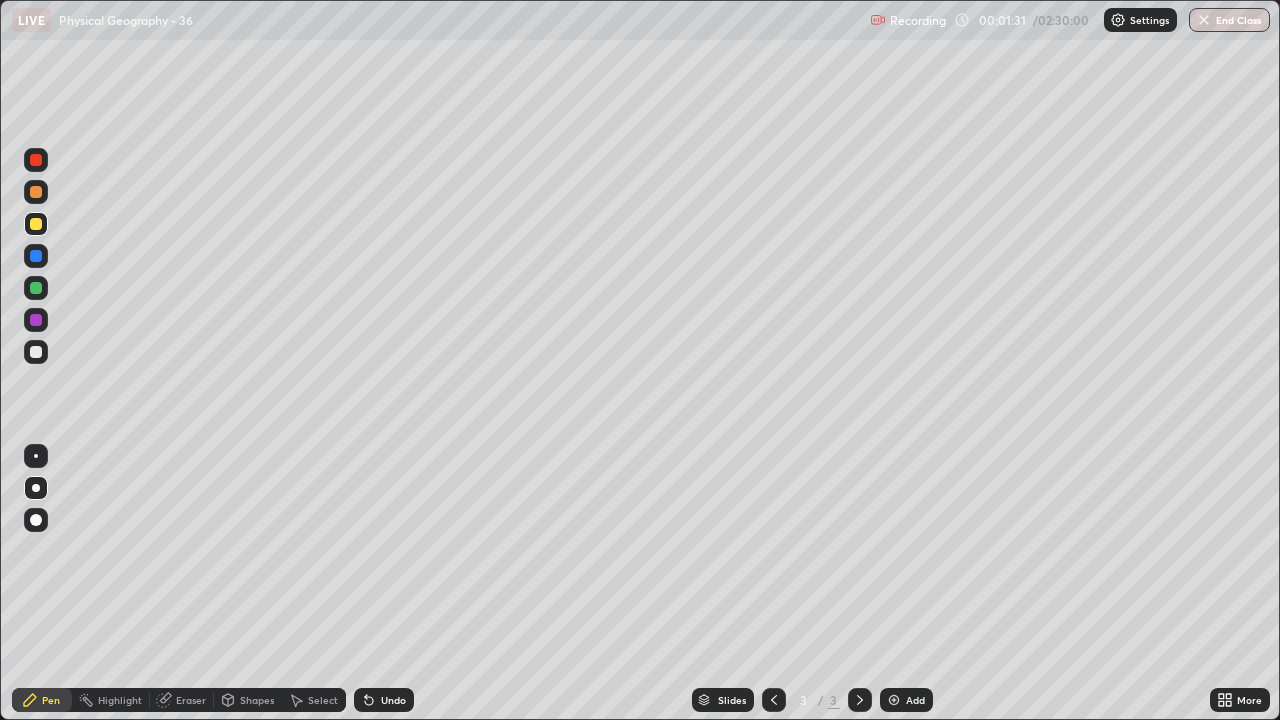 click at bounding box center [36, 352] 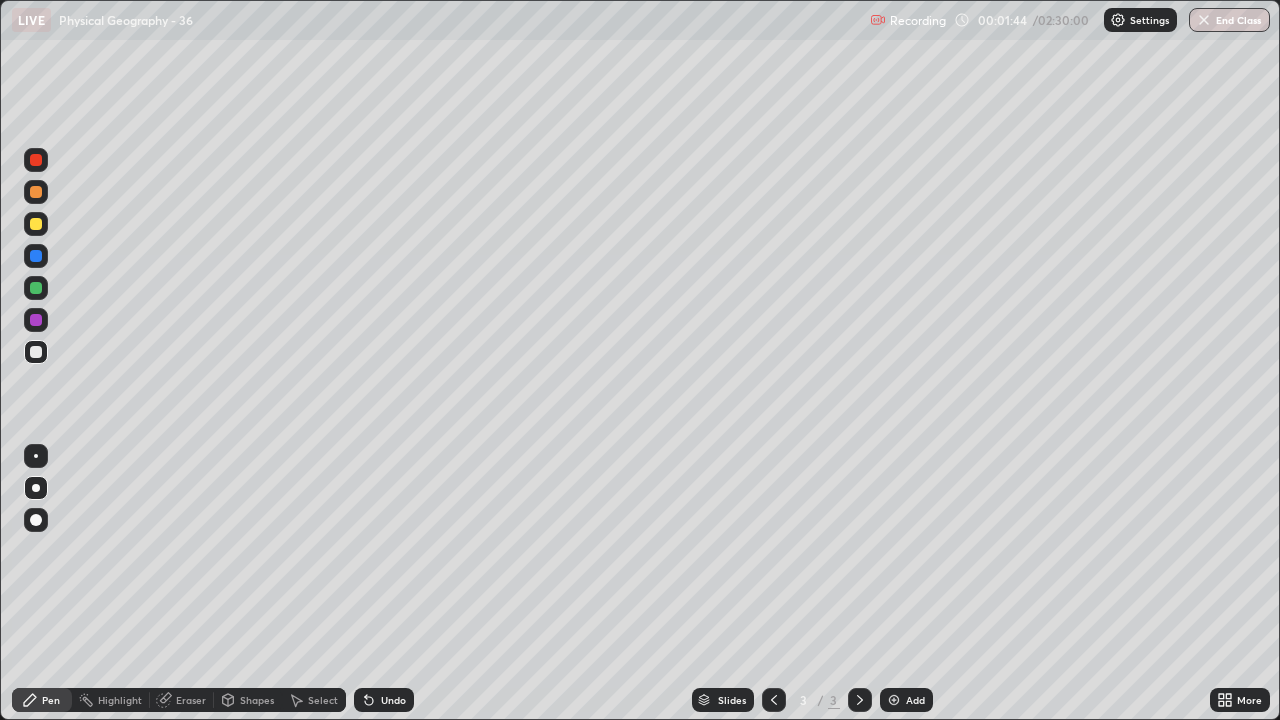 click at bounding box center [36, 288] 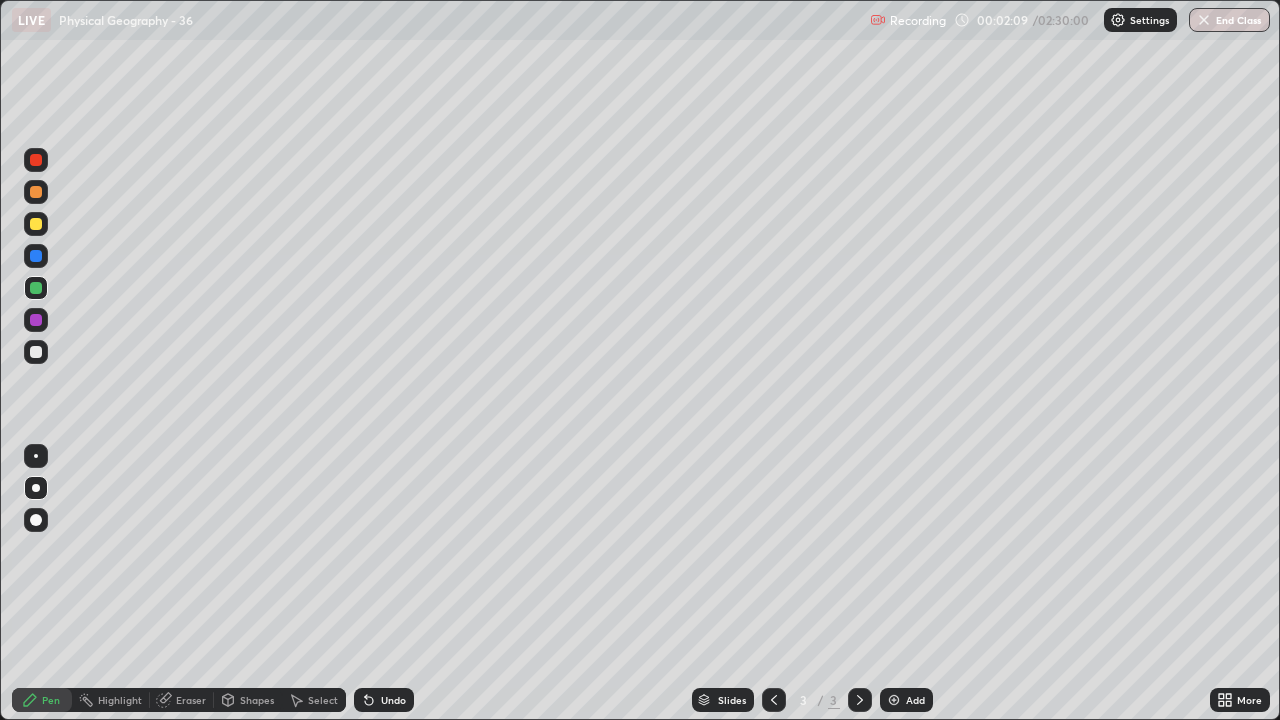 click at bounding box center [36, 352] 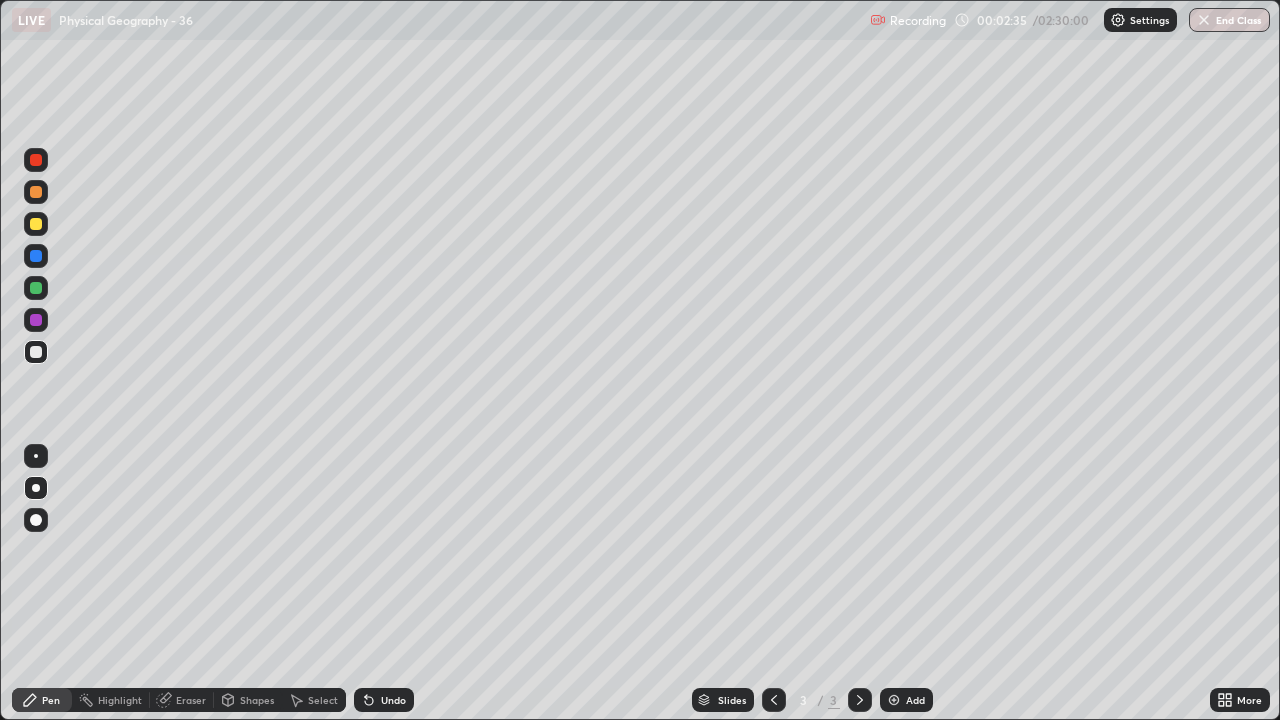 click at bounding box center (36, 288) 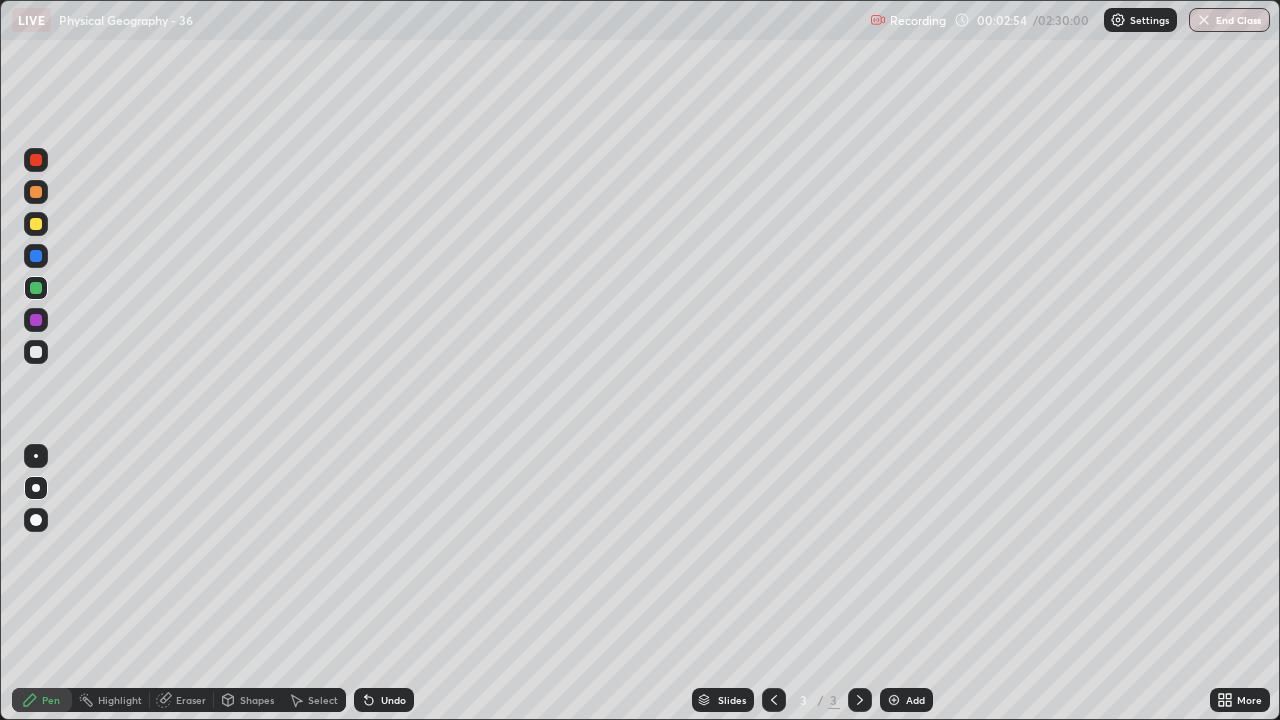 click at bounding box center [36, 352] 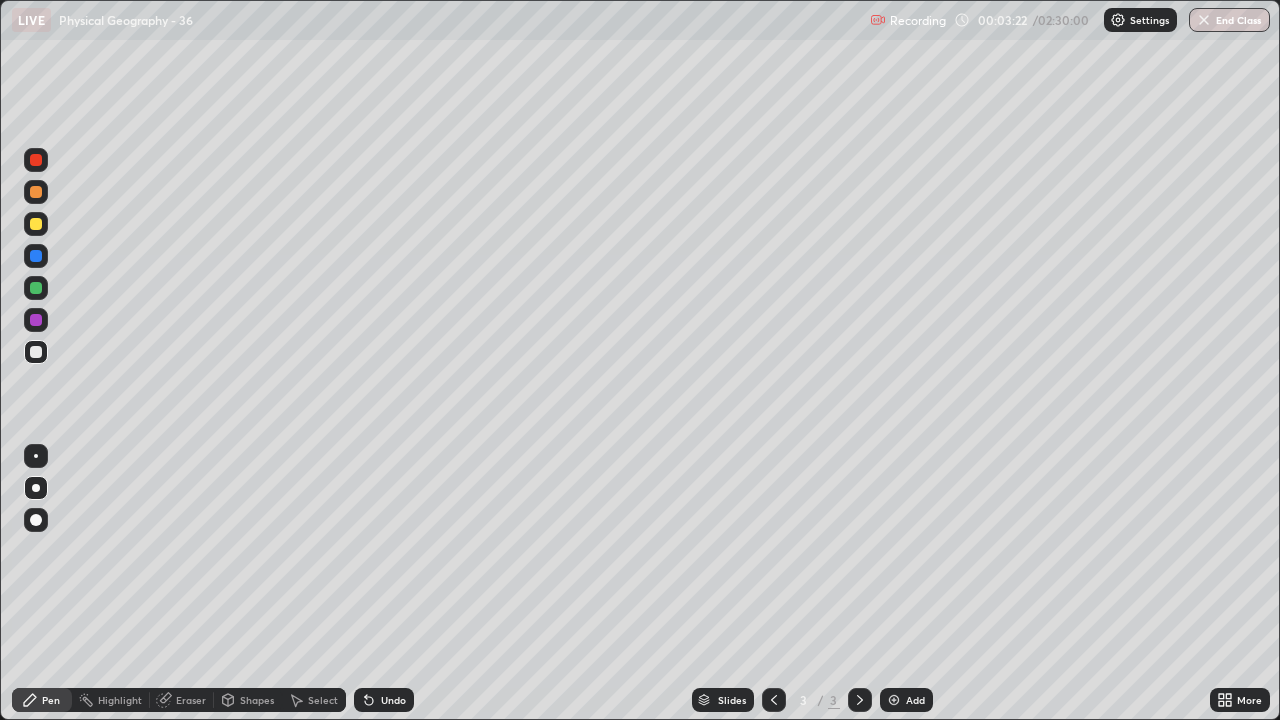click on "Shapes" at bounding box center (257, 700) 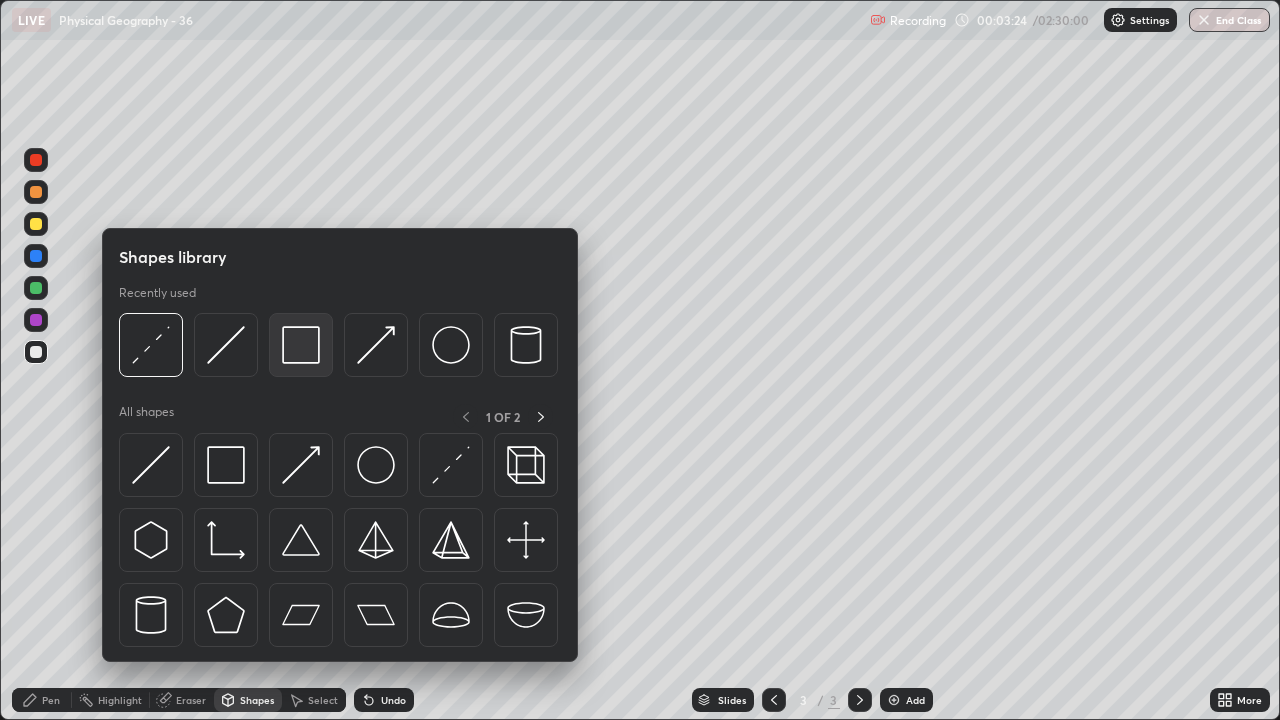 click at bounding box center (301, 345) 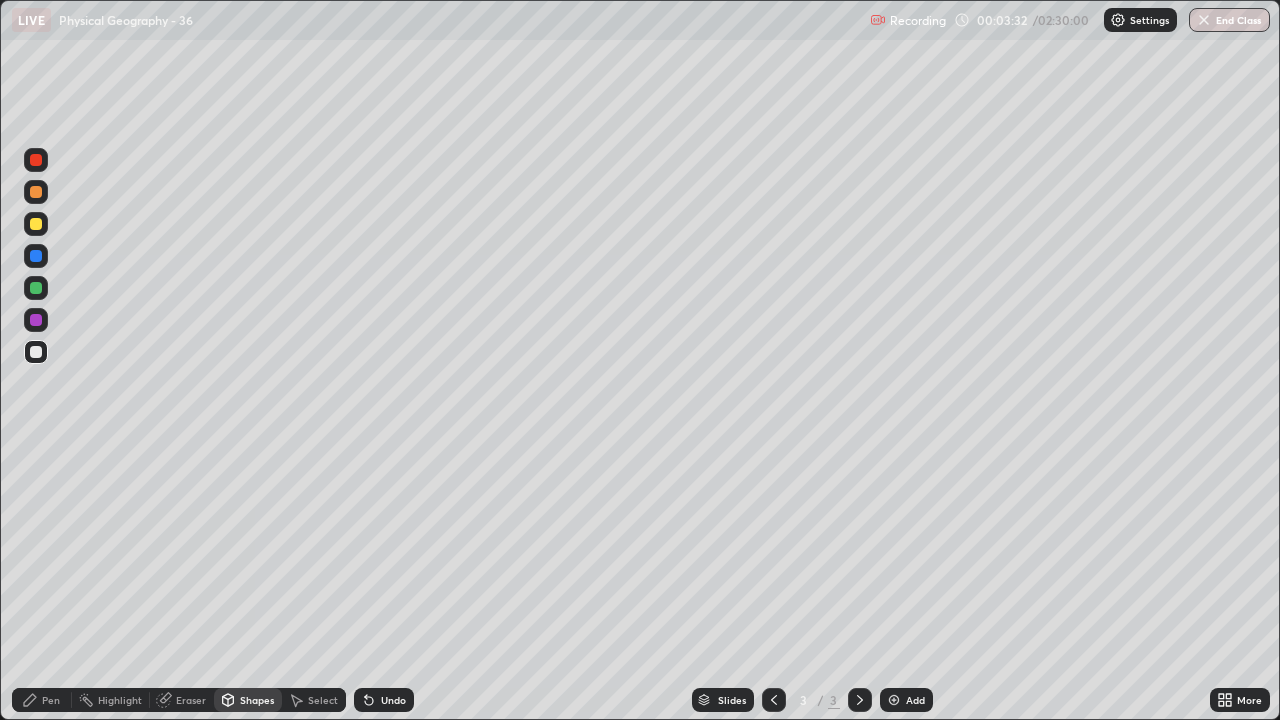 click on "Select" at bounding box center (323, 700) 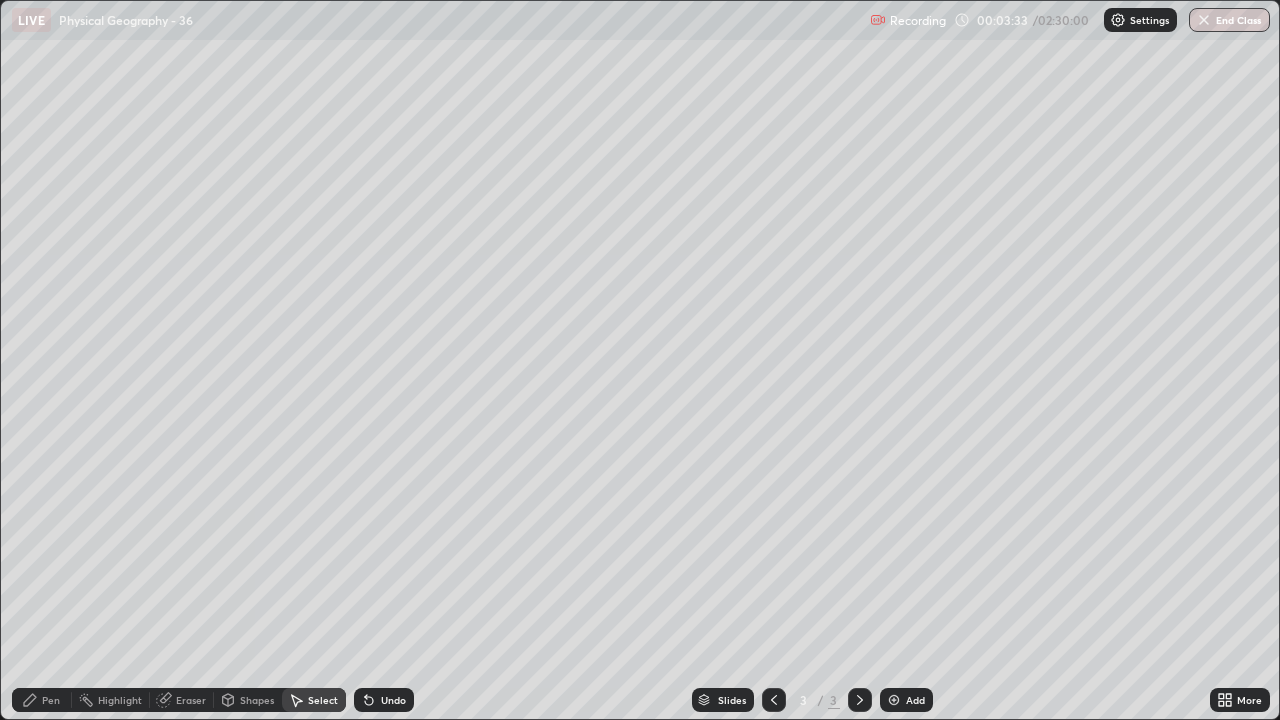 click on "0 ° Undo Copy Duplicate Duplicate to new slide Delete" at bounding box center [640, 360] 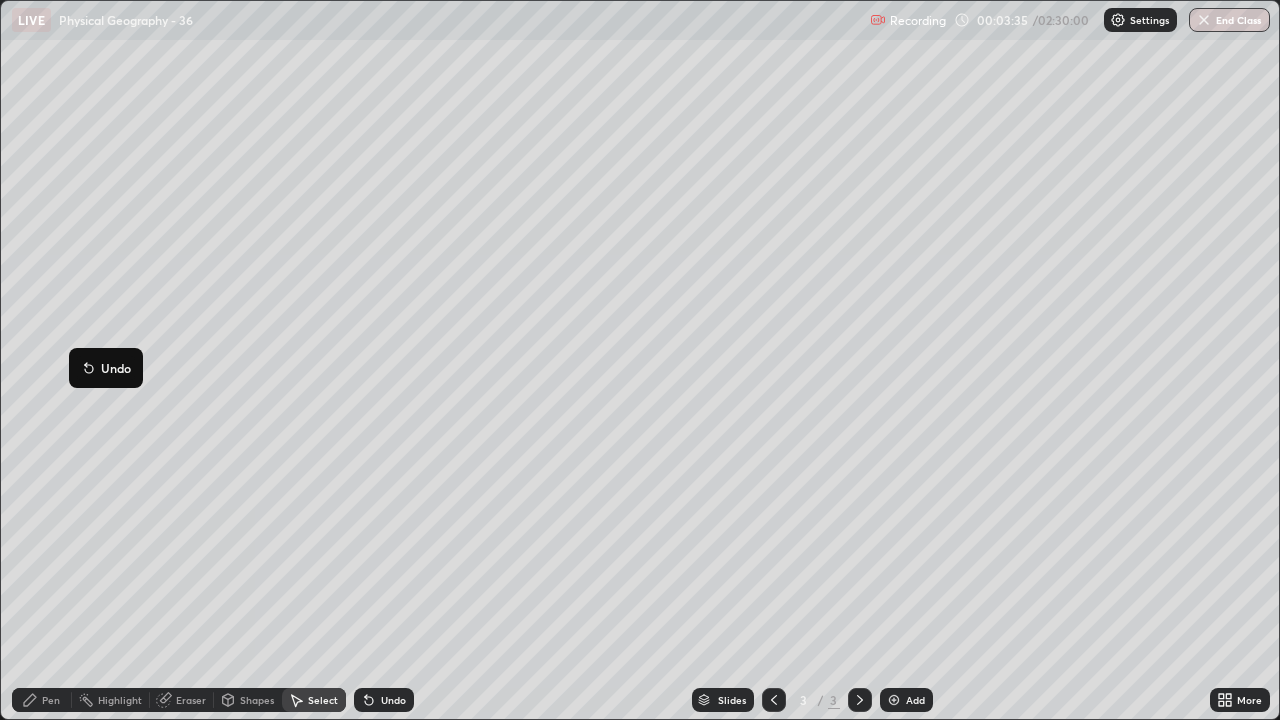 click on "Shapes" at bounding box center [257, 700] 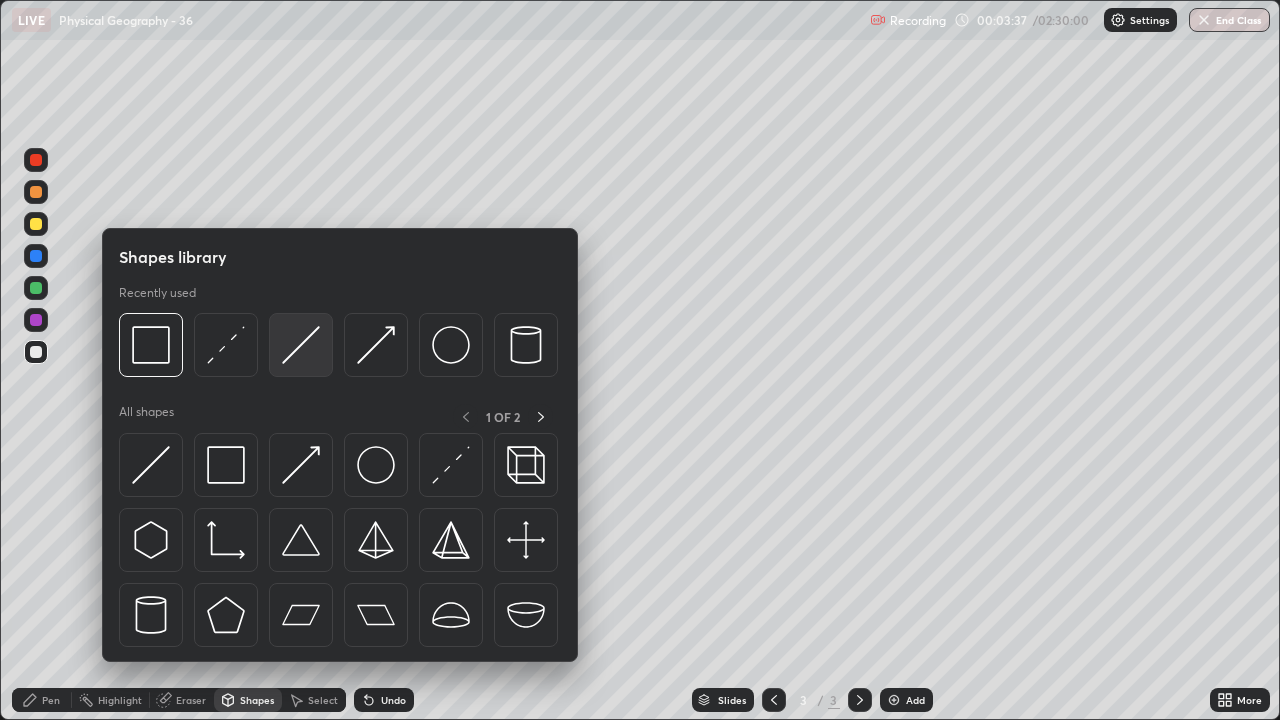 click at bounding box center (301, 345) 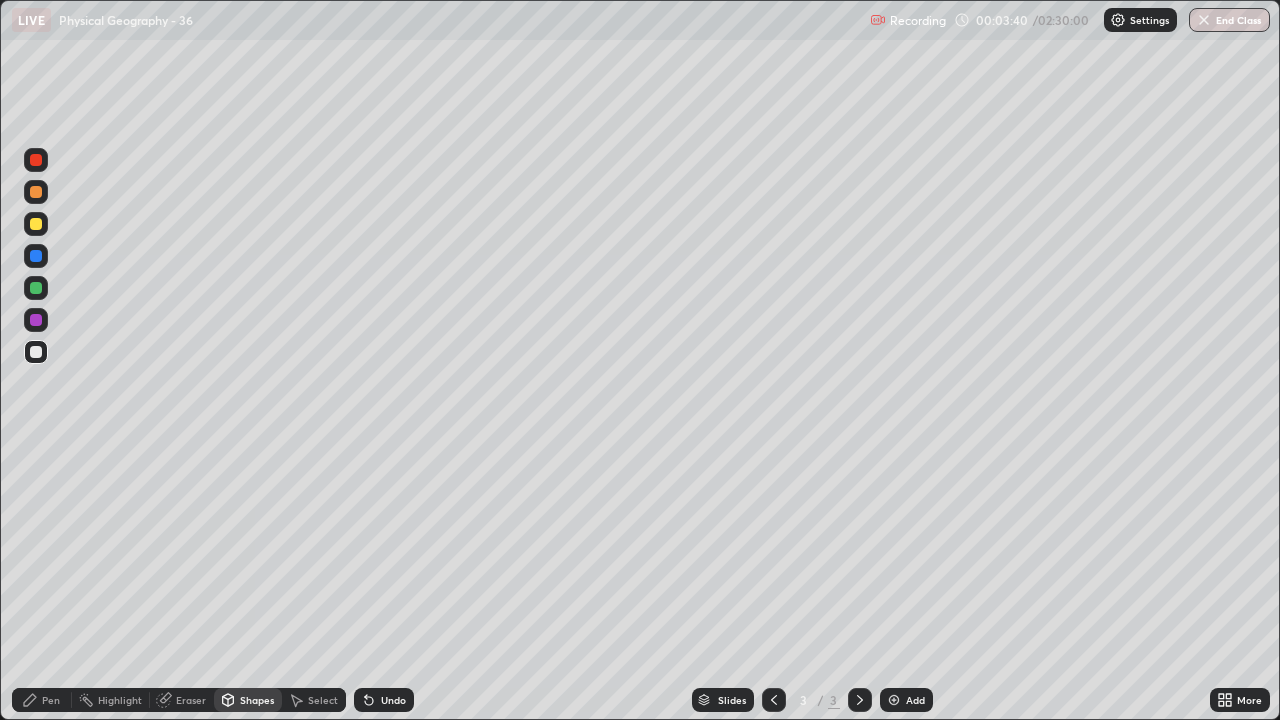 click on "Pen" at bounding box center [51, 700] 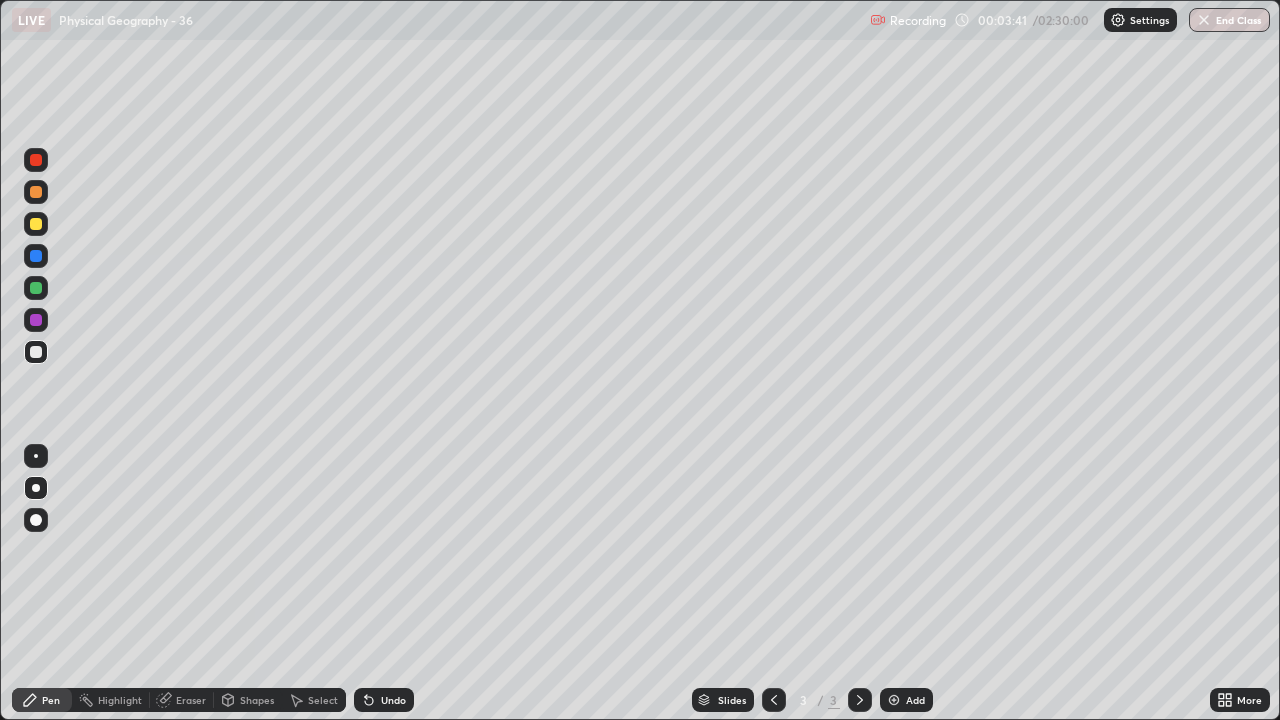 click at bounding box center (36, 488) 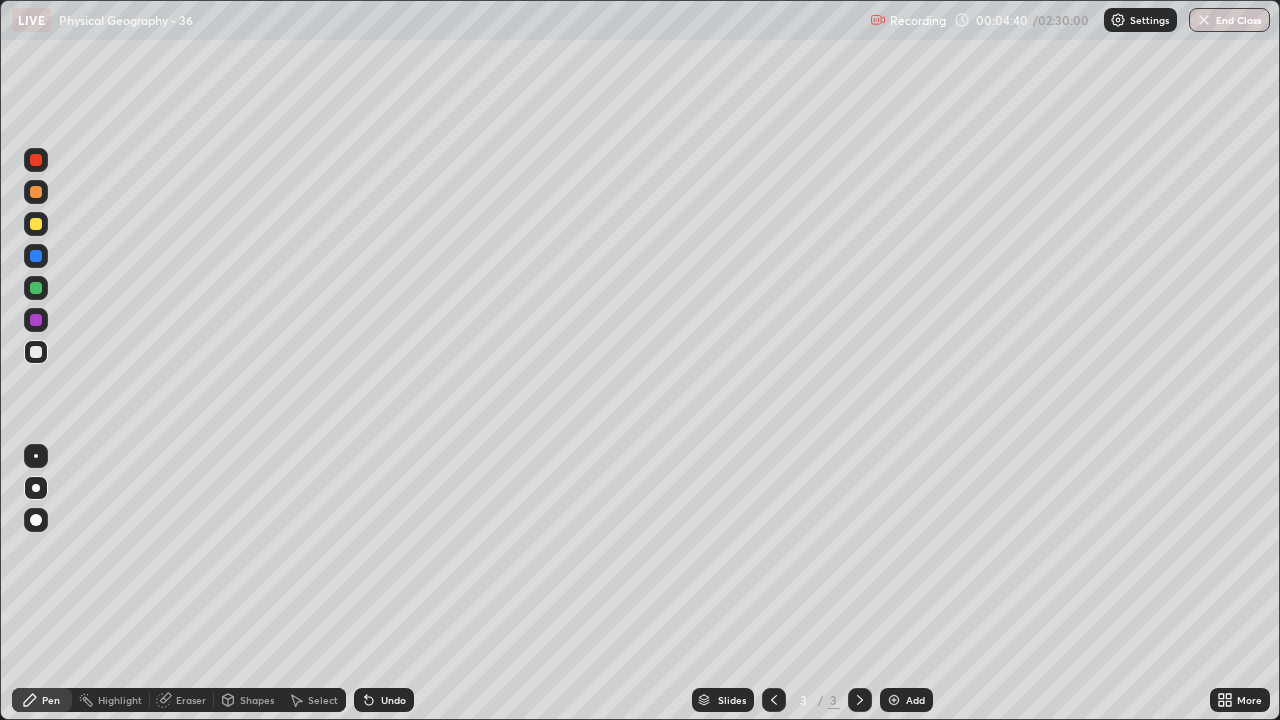 click on "Highlight" at bounding box center [120, 700] 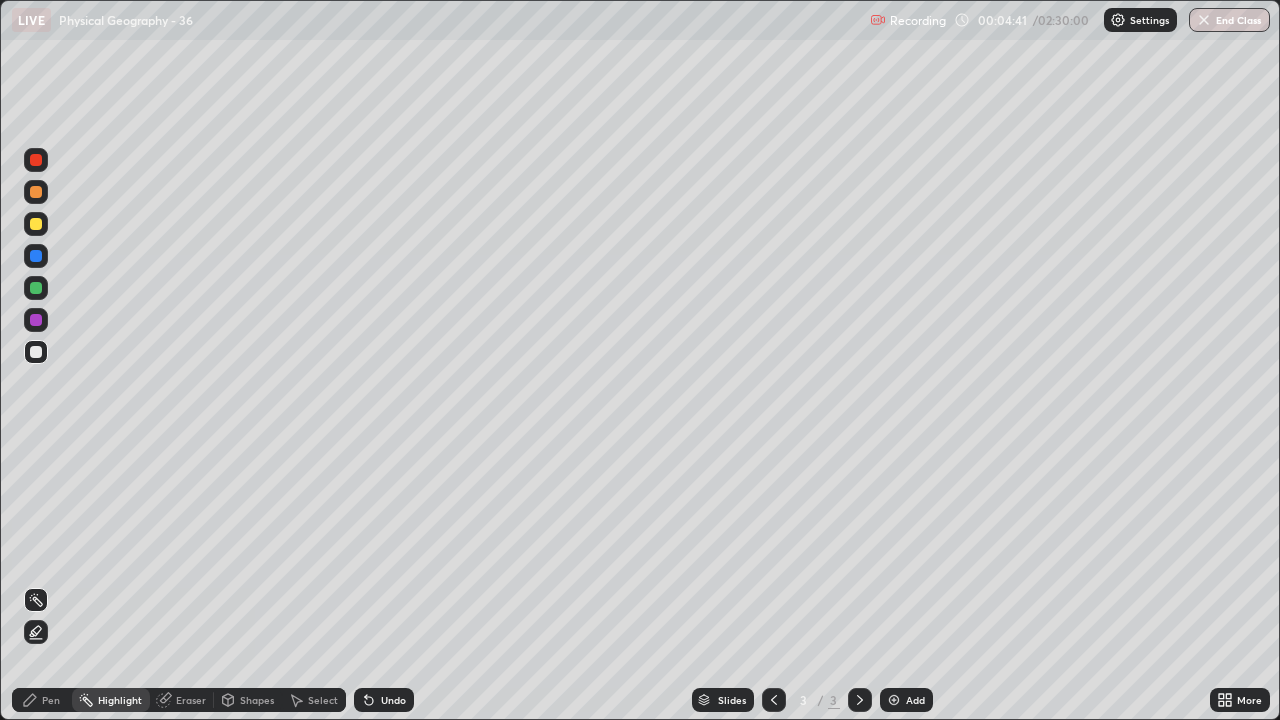 click 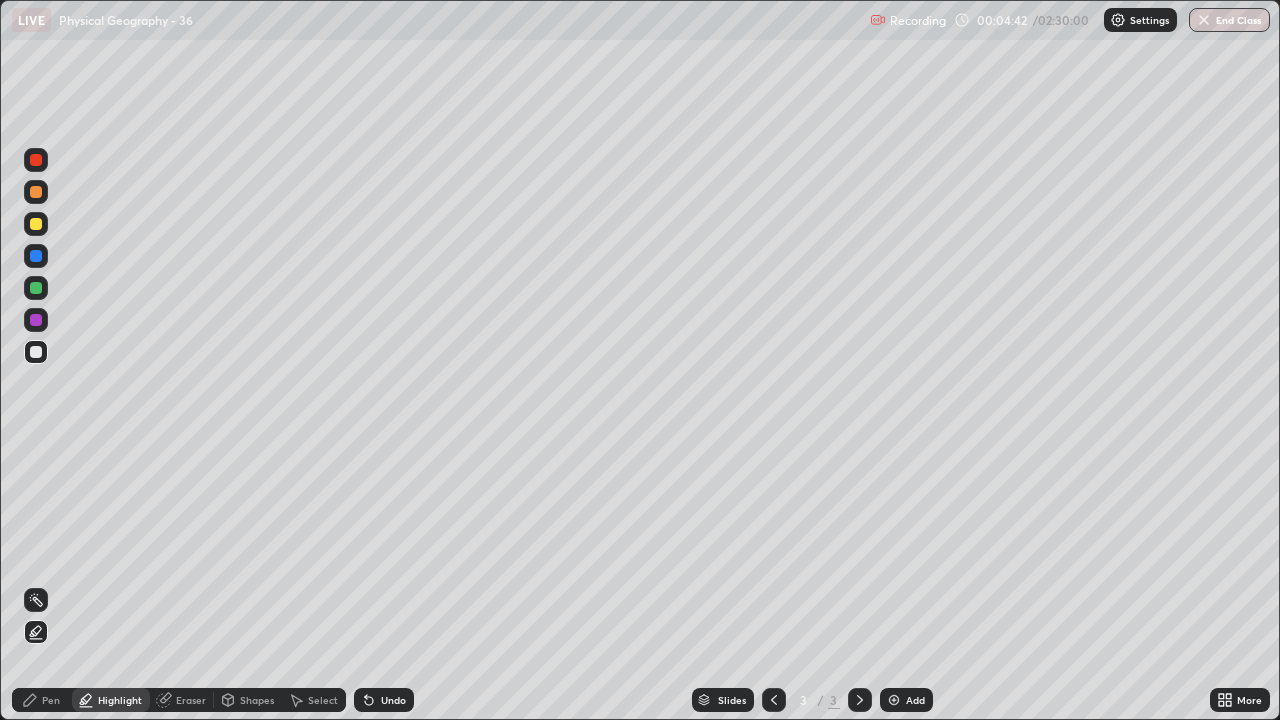 click at bounding box center (36, 320) 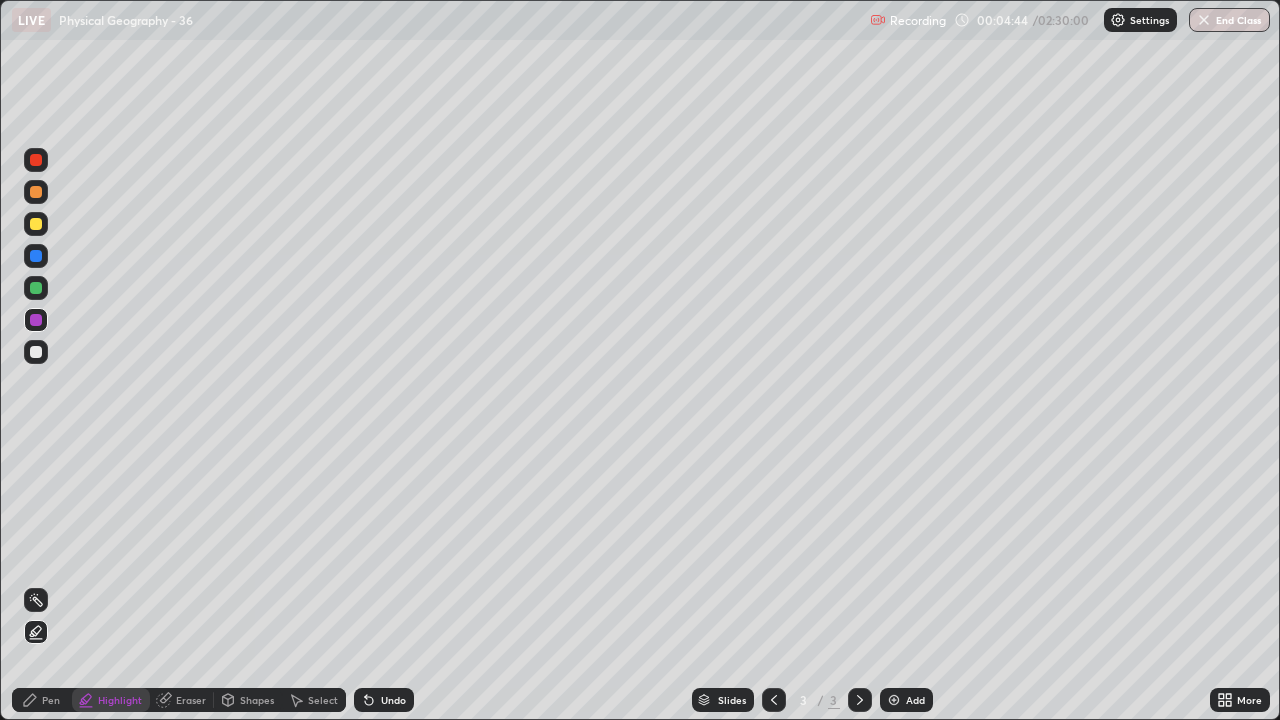 click at bounding box center [36, 224] 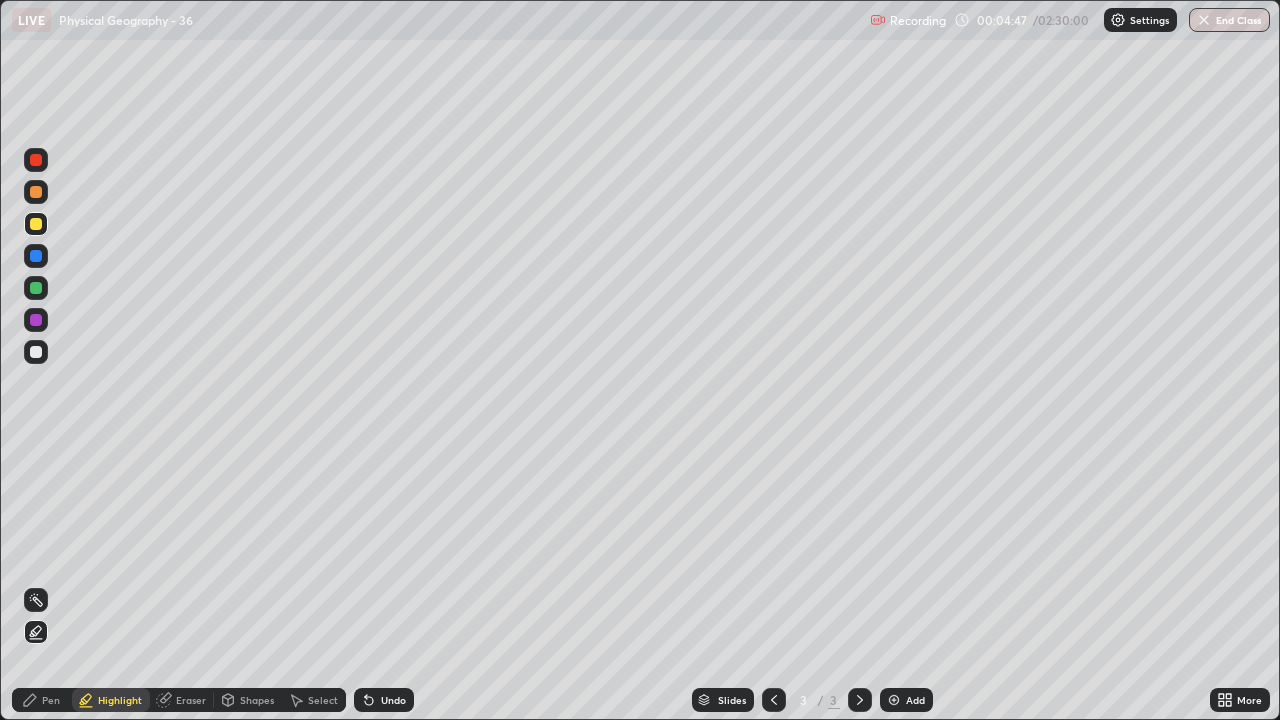 click on "Pen" at bounding box center [51, 700] 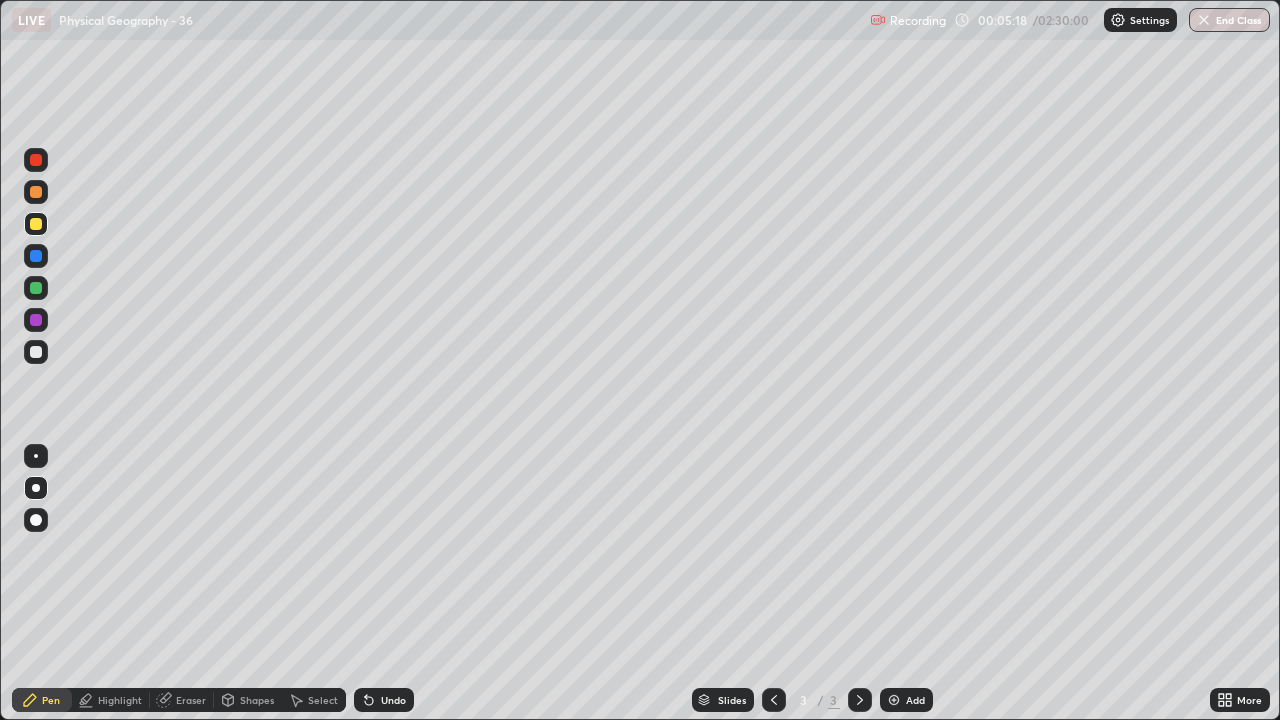 click on "Shapes" at bounding box center [257, 700] 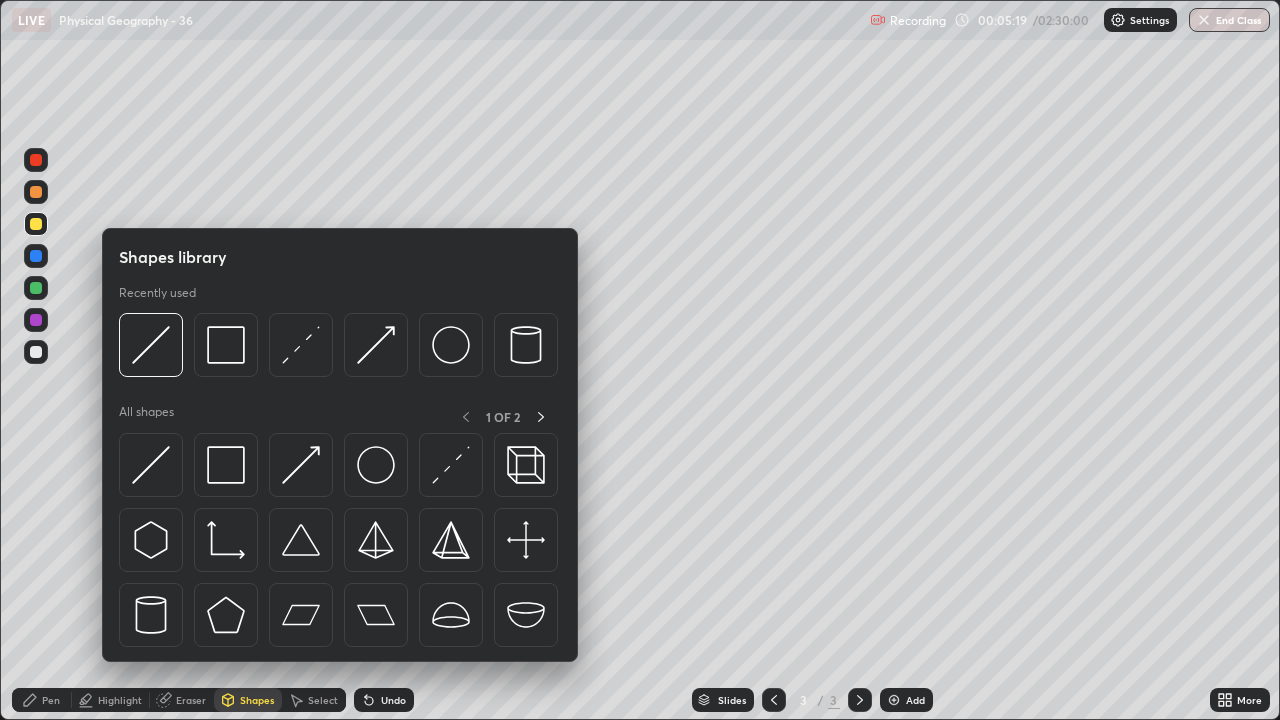 click at bounding box center (226, 465) 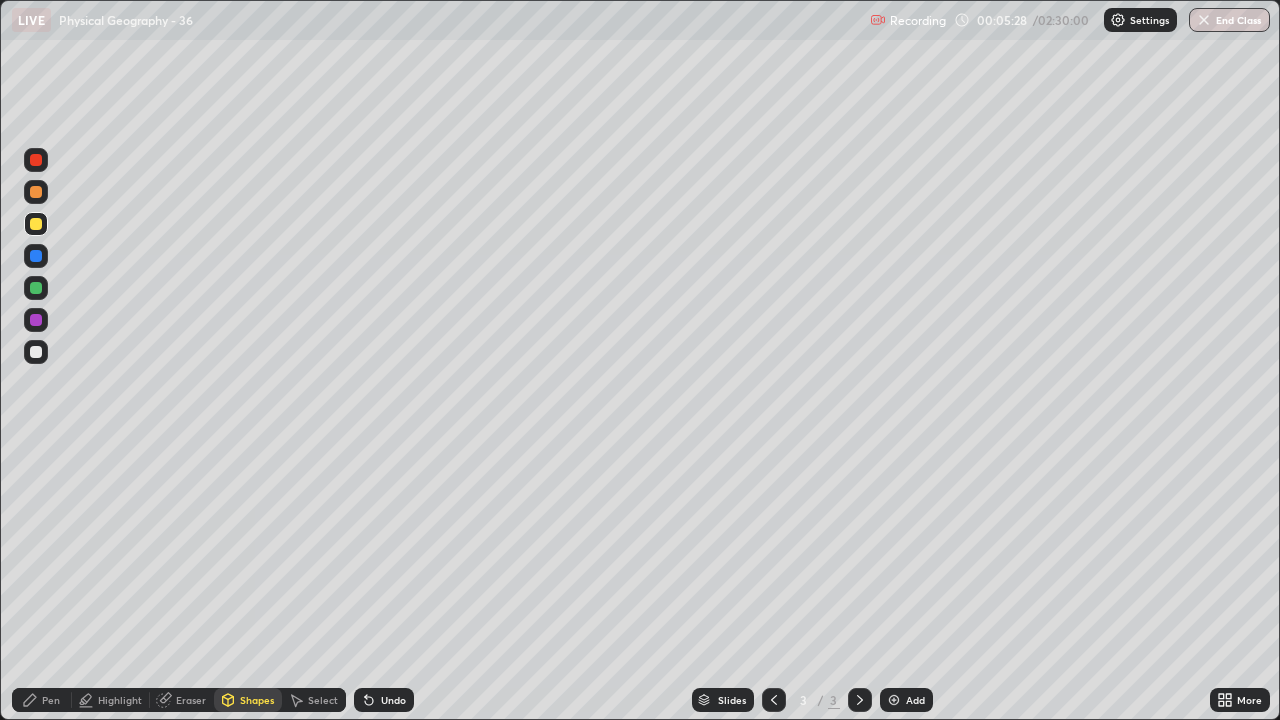 click on "Pen" at bounding box center [51, 700] 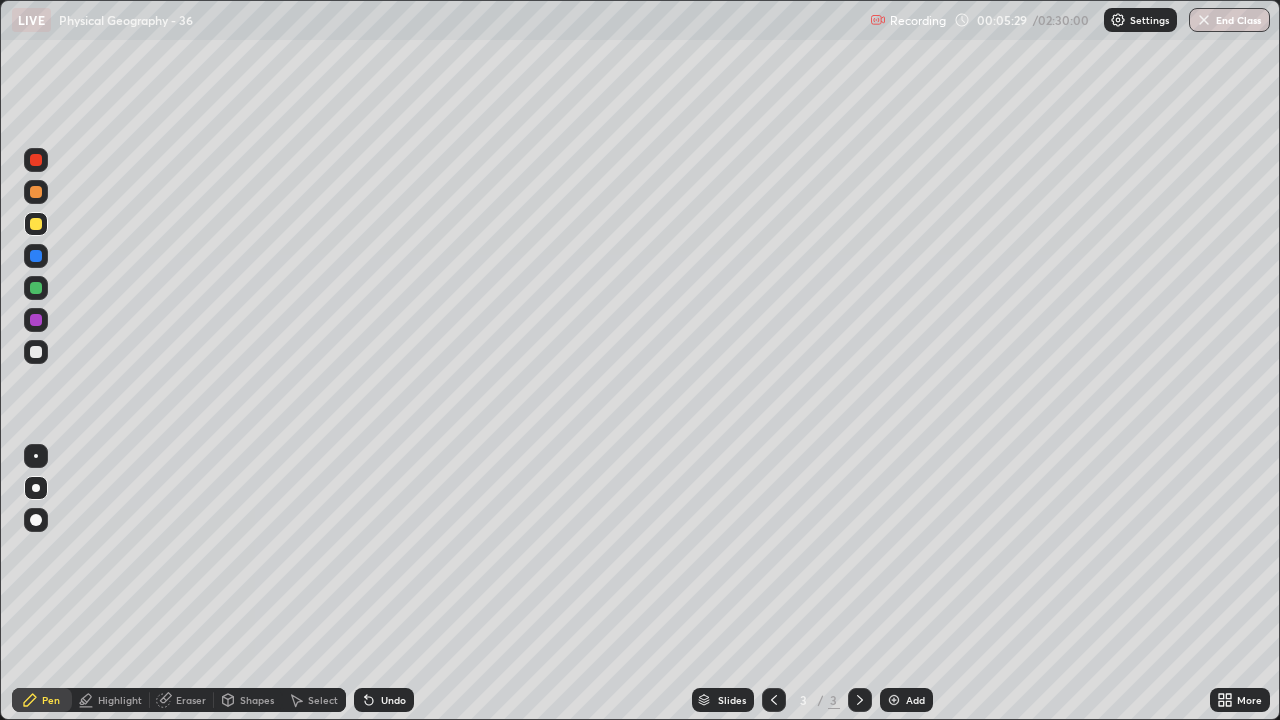 click at bounding box center (36, 352) 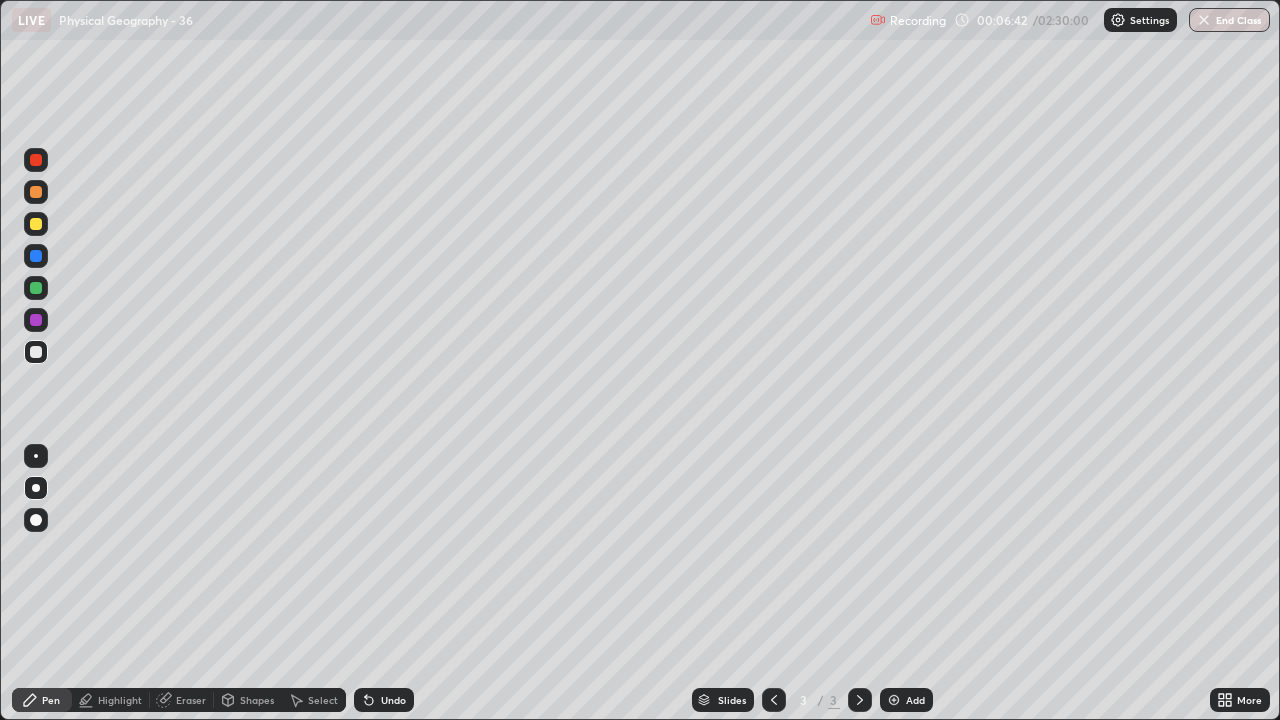 click on "Undo" at bounding box center [393, 700] 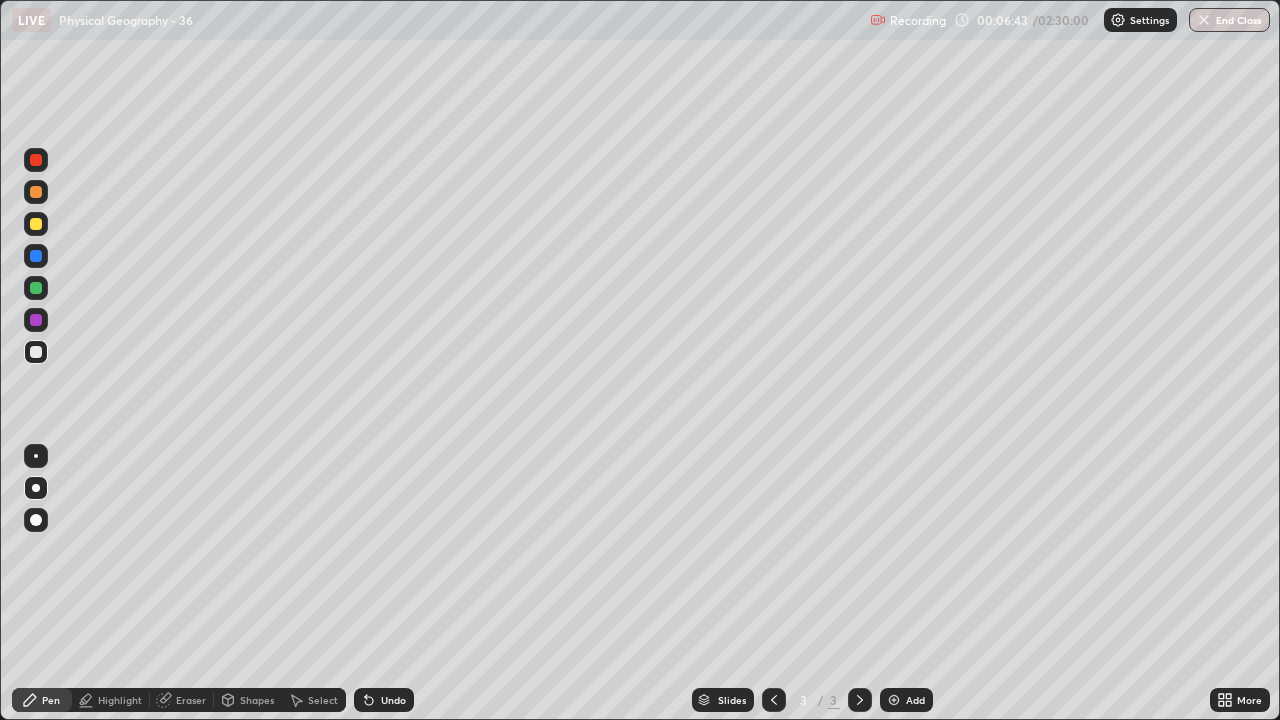 click on "Undo" at bounding box center [393, 700] 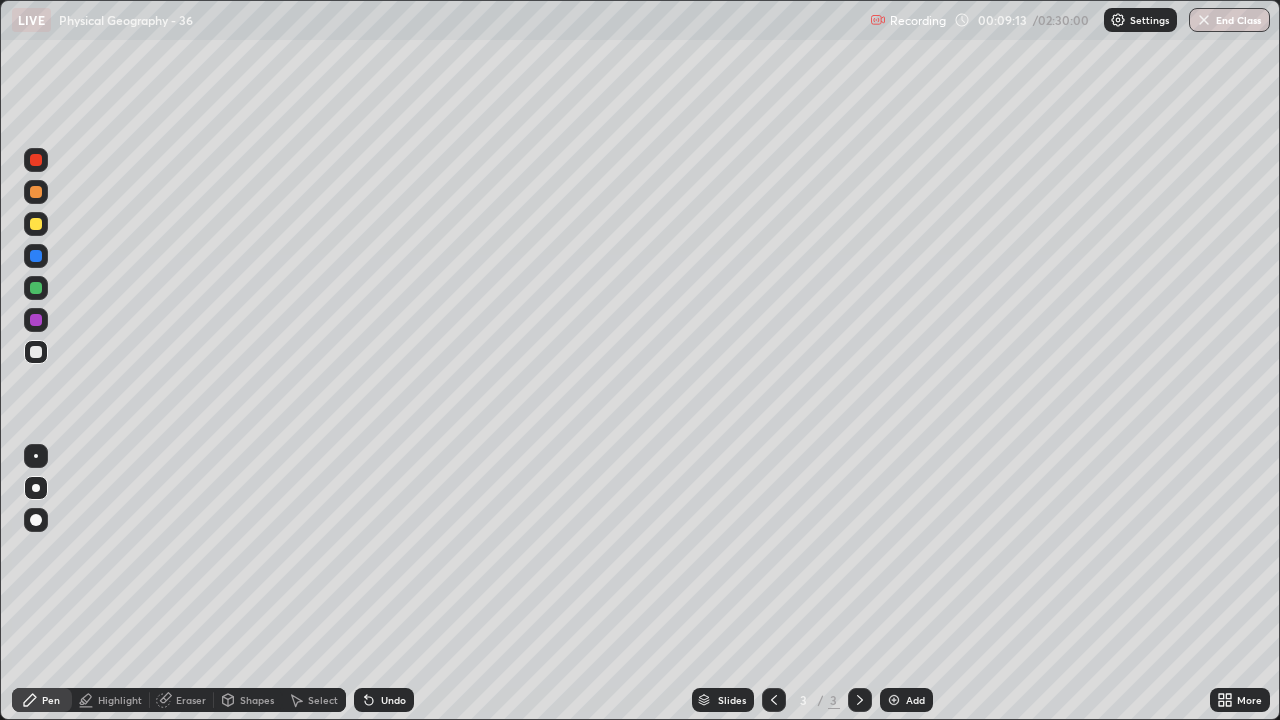 click on "More" at bounding box center [1249, 700] 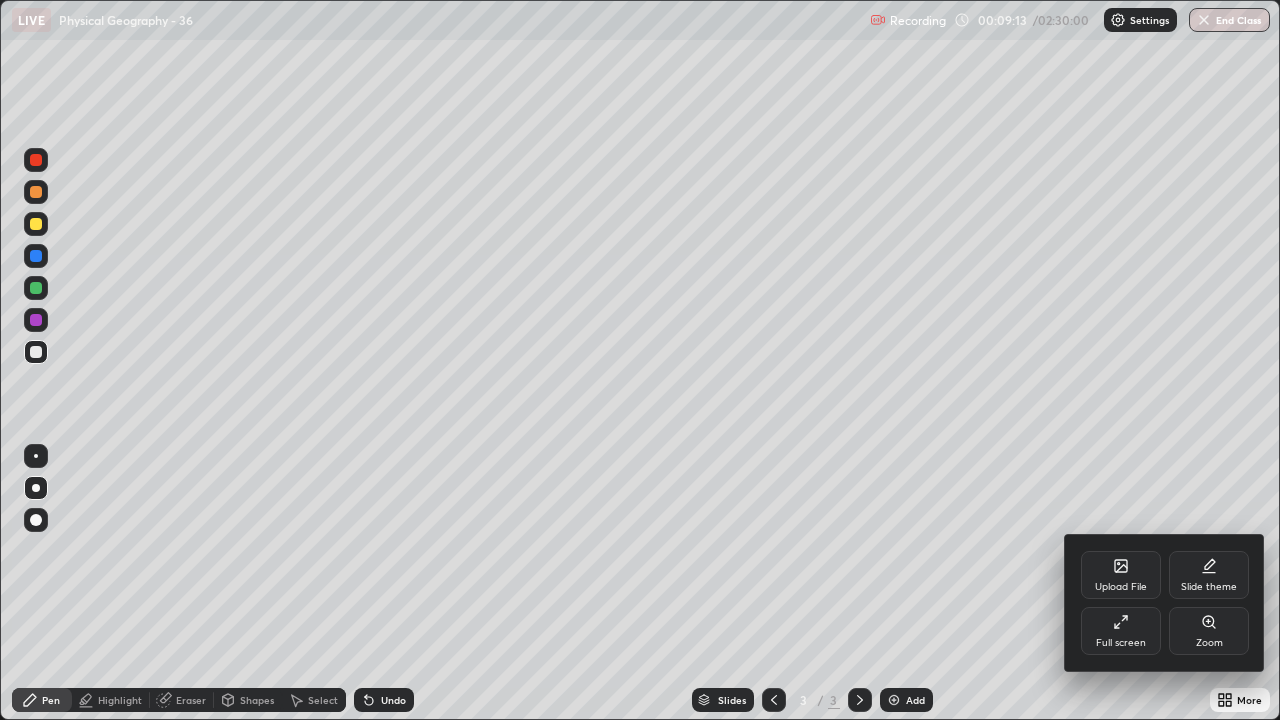 click on "Full screen" at bounding box center (1121, 631) 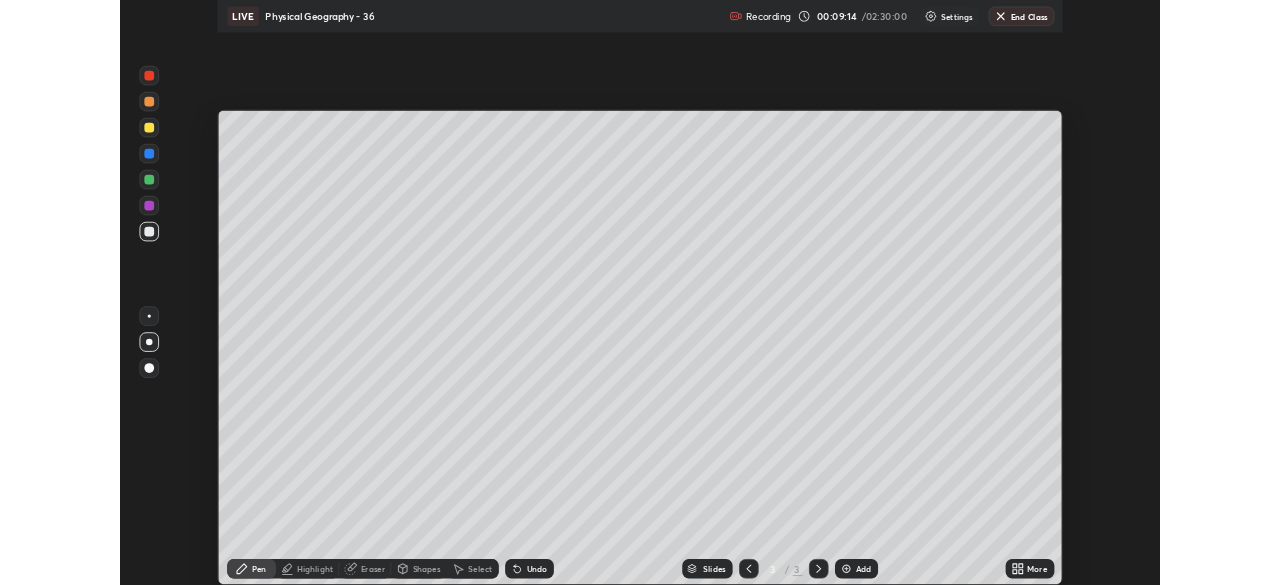 scroll, scrollTop: 585, scrollLeft: 1280, axis: both 